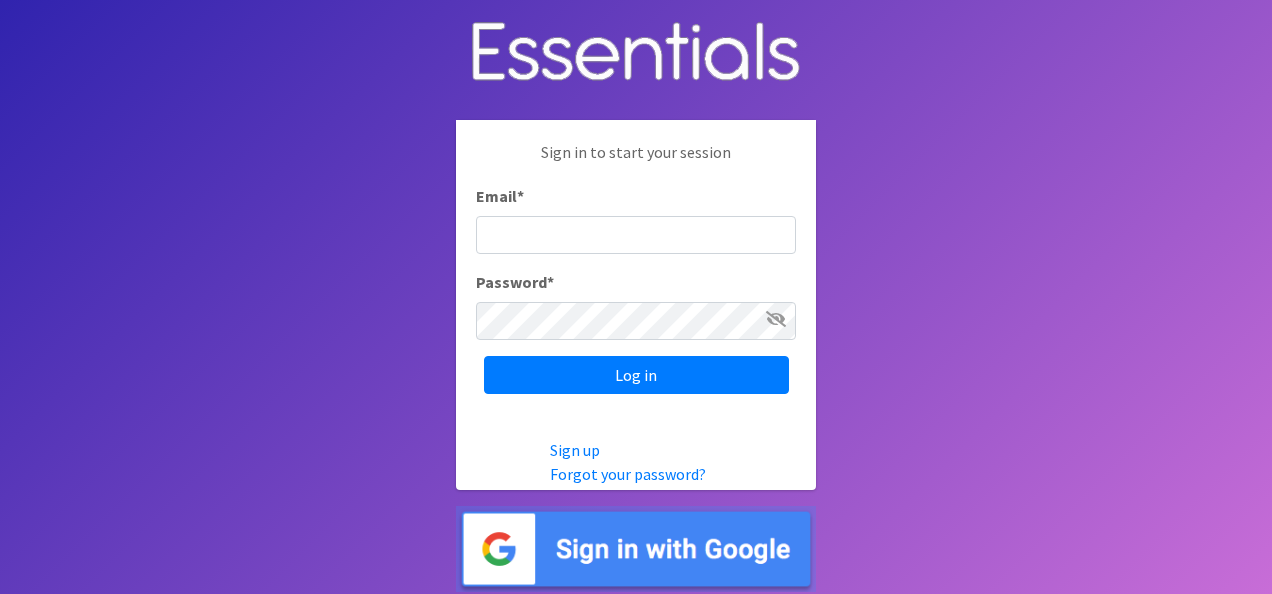 scroll, scrollTop: 0, scrollLeft: 0, axis: both 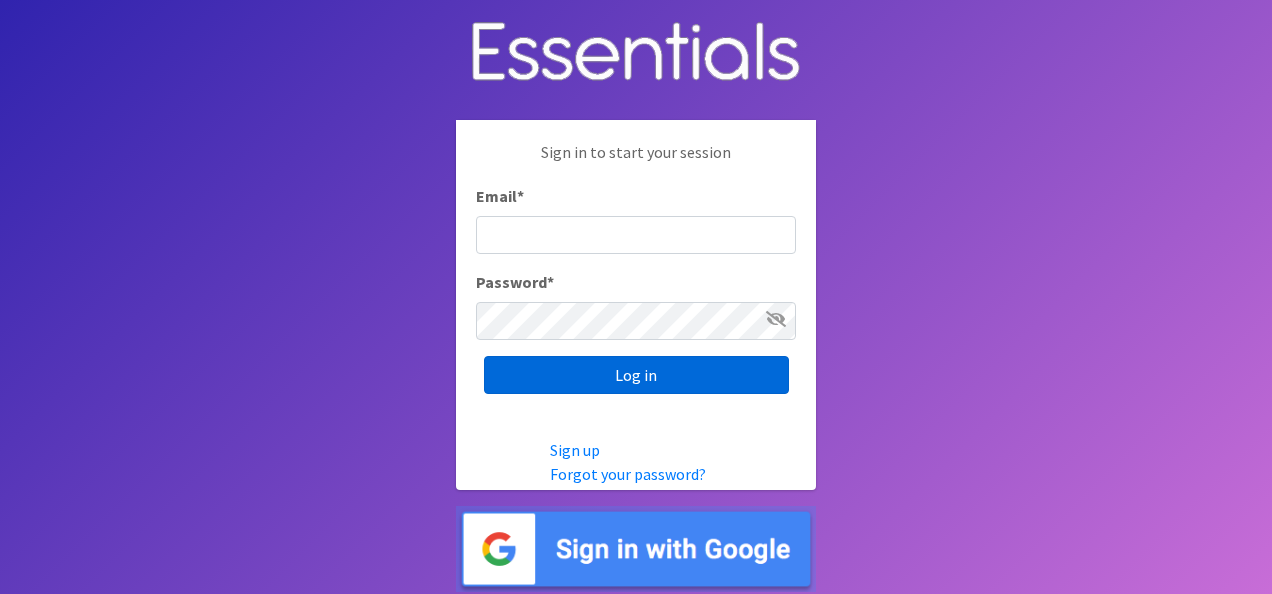 type on "[EMAIL]" 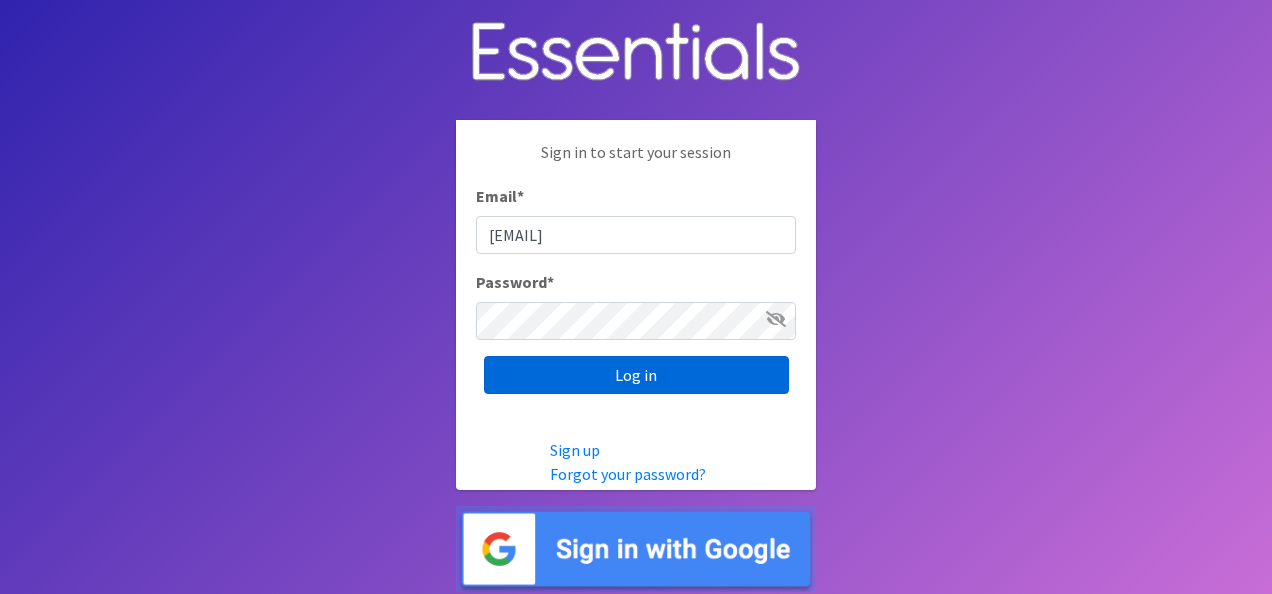 click on "Log in" at bounding box center (636, 375) 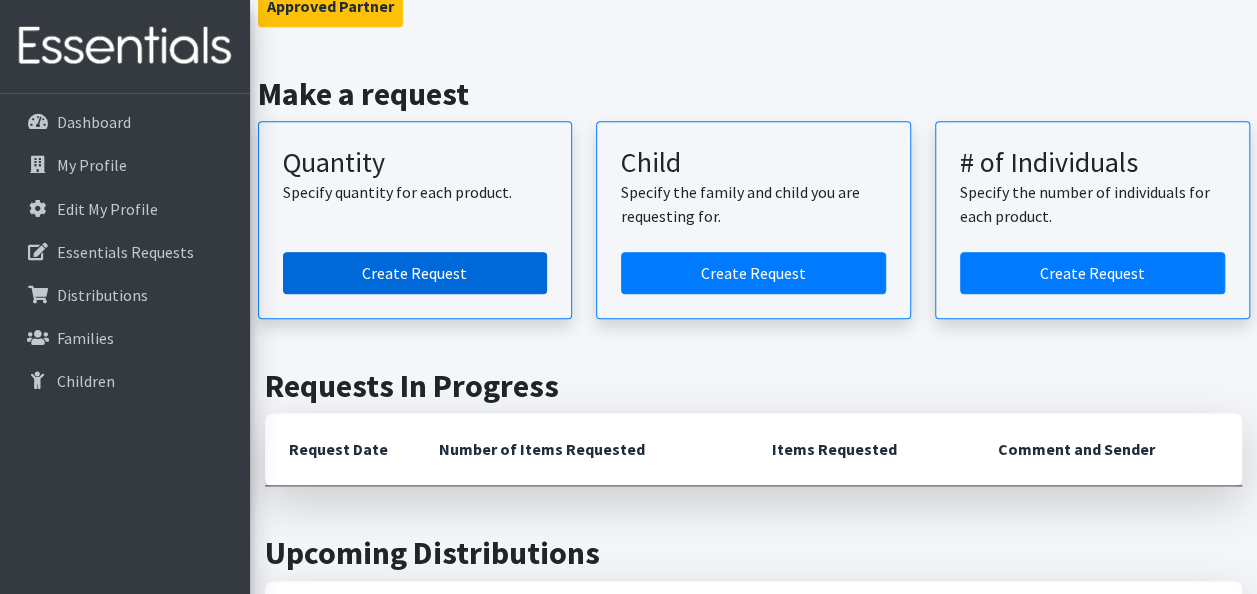 scroll, scrollTop: 1000, scrollLeft: 0, axis: vertical 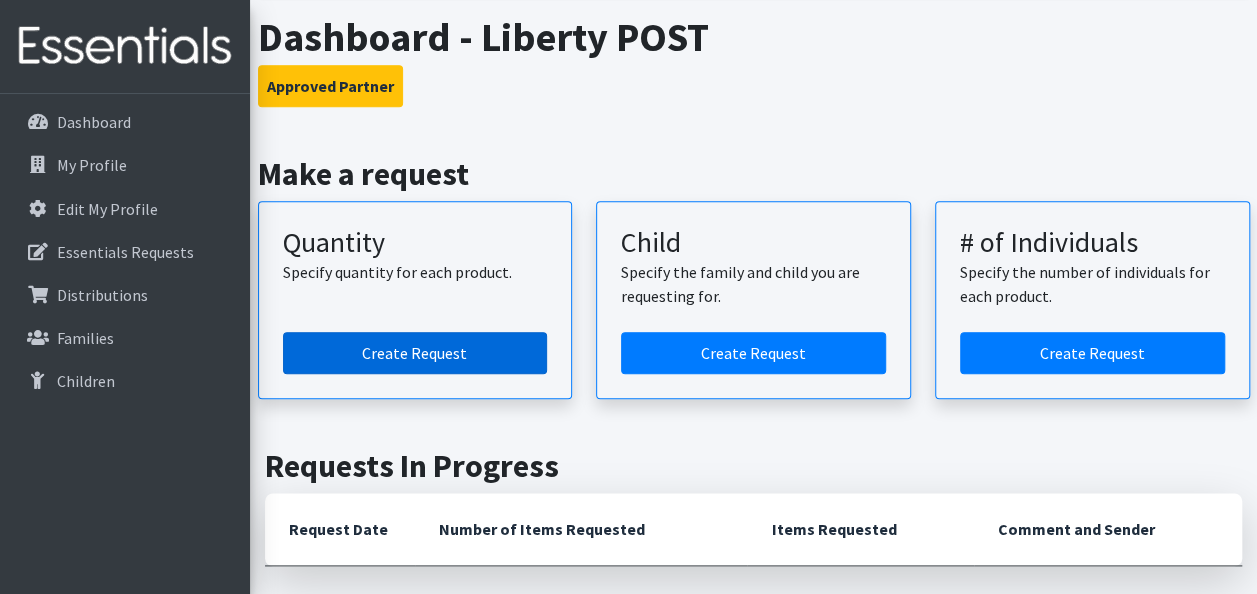 click on "Create Request" at bounding box center (415, 353) 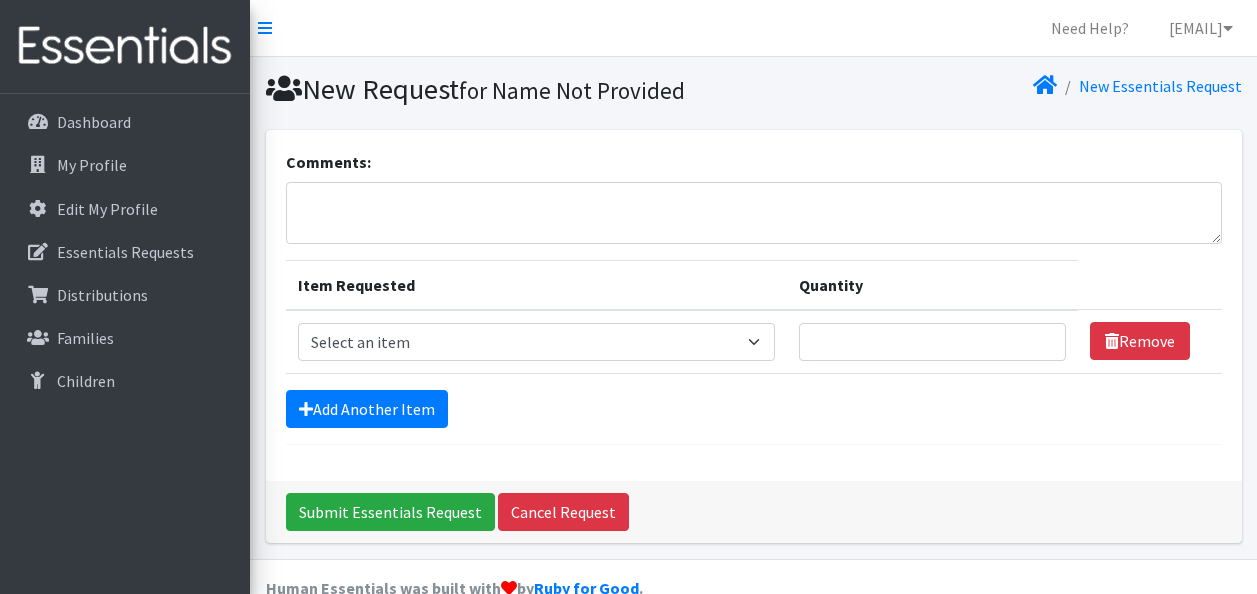 scroll, scrollTop: 0, scrollLeft: 0, axis: both 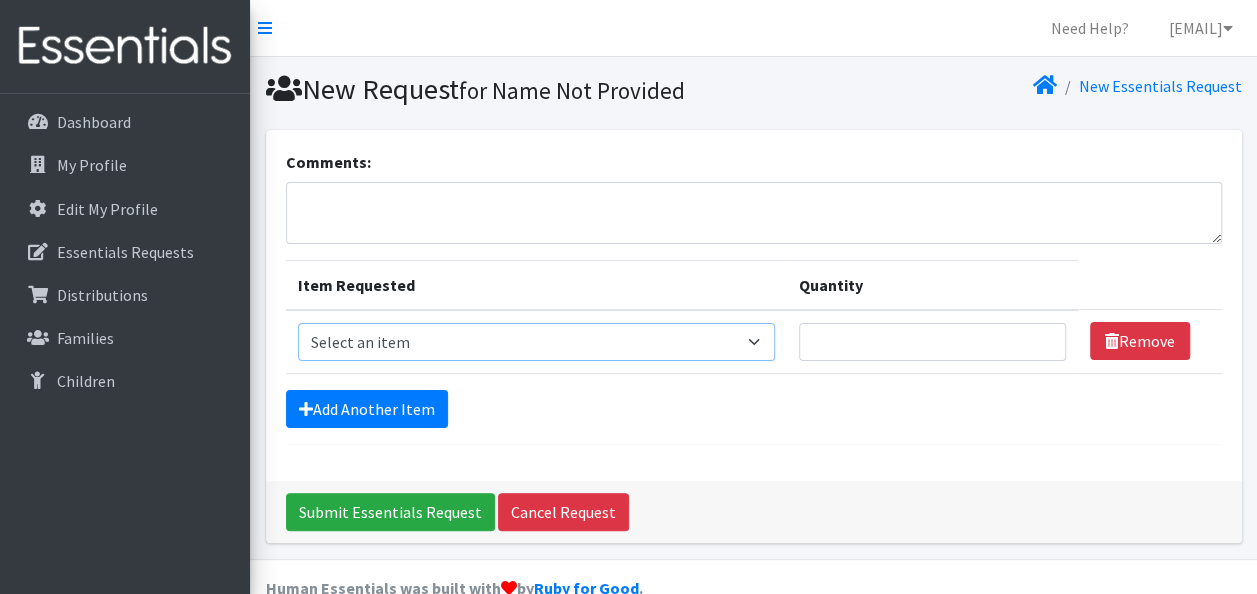 click on "Select an item
2T3T(30/child)
3T4T(30/child)
4T5T(30/child)
Cloth Diaper Kit (specify gender & size/age)
Cloth Diaper Mini Starter Kit (specify gender & size/age)
Native Conditioner, 16.5 oz. (1 case of 6 bottles)
Size 1(50/child)
Size 2(50/child)
Size 3(50/child)
Size 4(50/child)
Size 5(50/child)
Size 6(50/child)
Size N(50/child)
Swimmers-Infant Size  Small (13-24 lbs)
Youth Pull-Ups (L) (60- 125 lbs)" at bounding box center (537, 342) 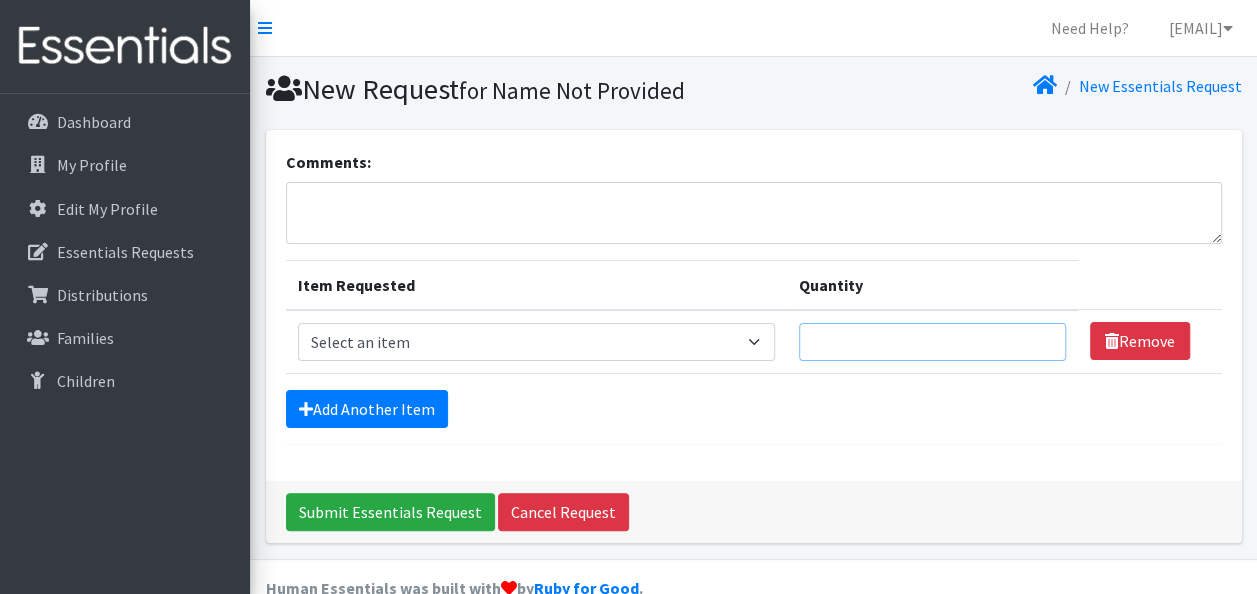 click on "Quantity" at bounding box center (932, 342) 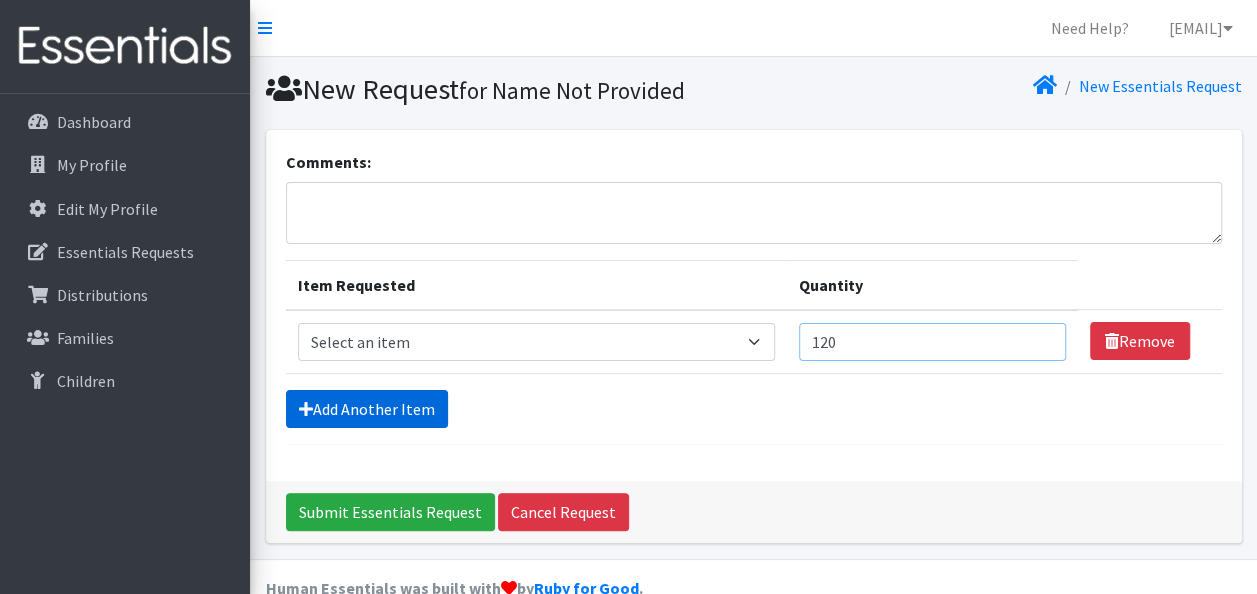 type on "120" 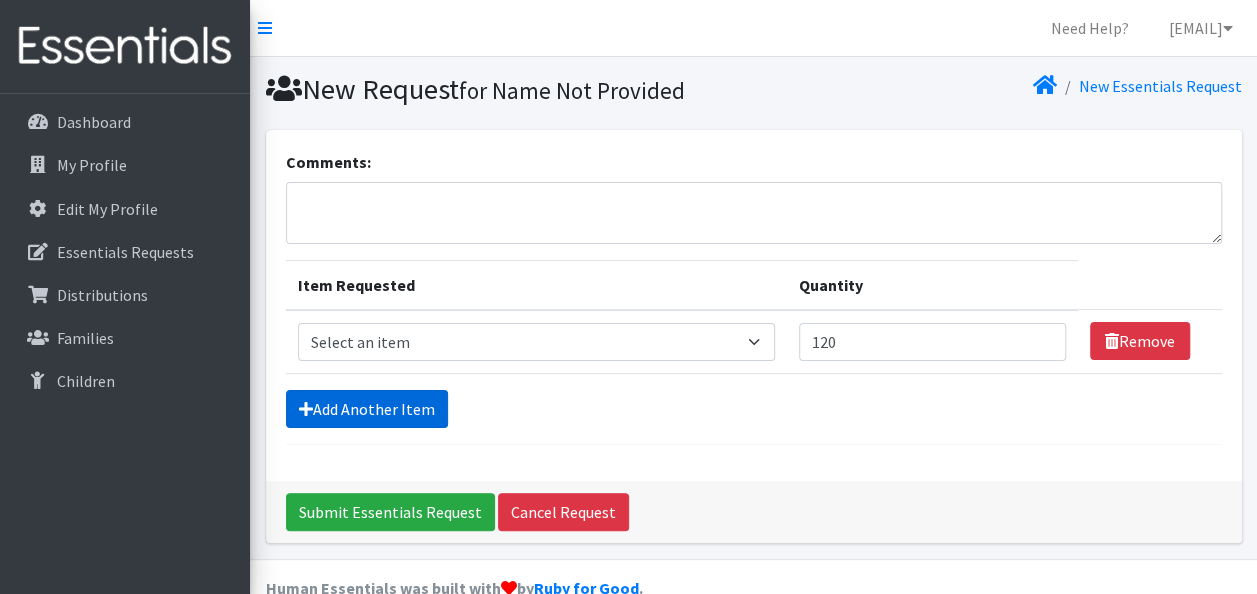 click on "Add Another Item" at bounding box center (367, 409) 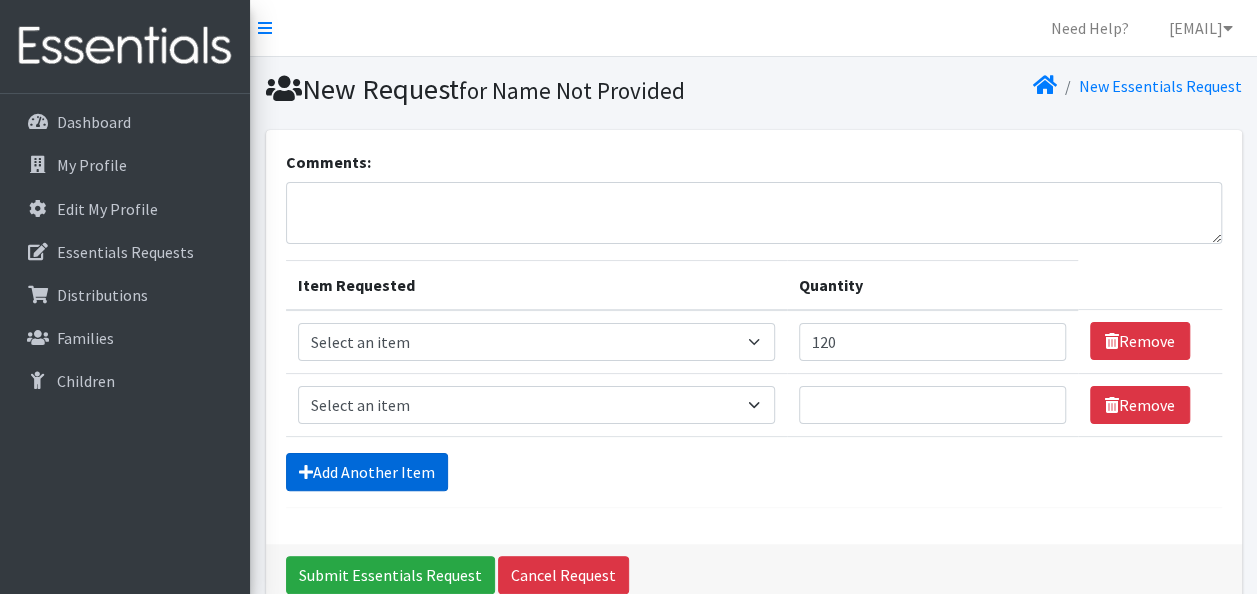 scroll, scrollTop: 99, scrollLeft: 0, axis: vertical 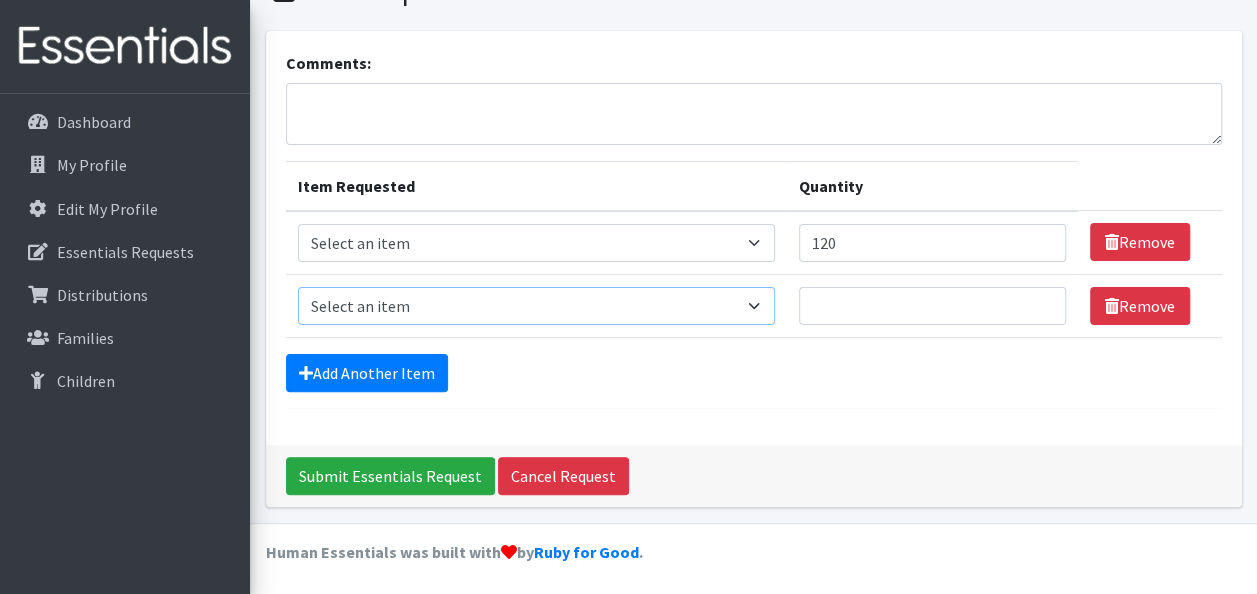 click on "Select an item
2T3T(30/child)
3T4T(30/child)
4T5T(30/child)
Cloth Diaper Kit (specify gender & size/age)
Cloth Diaper Mini Starter Kit (specify gender & size/age)
Native Conditioner, 16.5 oz. (1 case of 6 bottles)
Size 1(50/child)
Size 2(50/child)
Size 3(50/child)
Size 4(50/child)
Size 5(50/child)
Size 6(50/child)
Size N(50/child)
Swimmers-Infant Size  Small (13-24 lbs)
Youth Pull-Ups (L) (60- 125 lbs)" at bounding box center (537, 306) 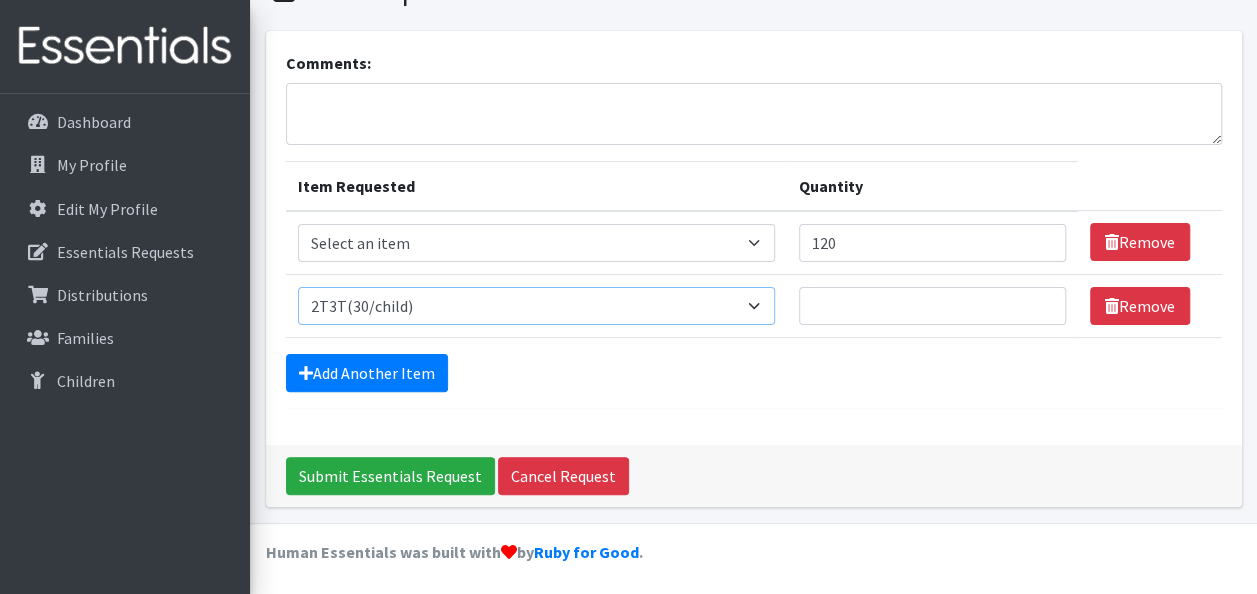 click on "Select an item
2T3T(30/child)
3T4T(30/child)
4T5T(30/child)
Cloth Diaper Kit (specify gender & size/age)
Cloth Diaper Mini Starter Kit (specify gender & size/age)
Native Conditioner, 16.5 oz. (1 case of 6 bottles)
Size 1(50/child)
Size 2(50/child)
Size 3(50/child)
Size 4(50/child)
Size 5(50/child)
Size 6(50/child)
Size N(50/child)
Swimmers-Infant Size  Small (13-24 lbs)
Youth Pull-Ups (L) (60- 125 lbs)" at bounding box center [537, 306] 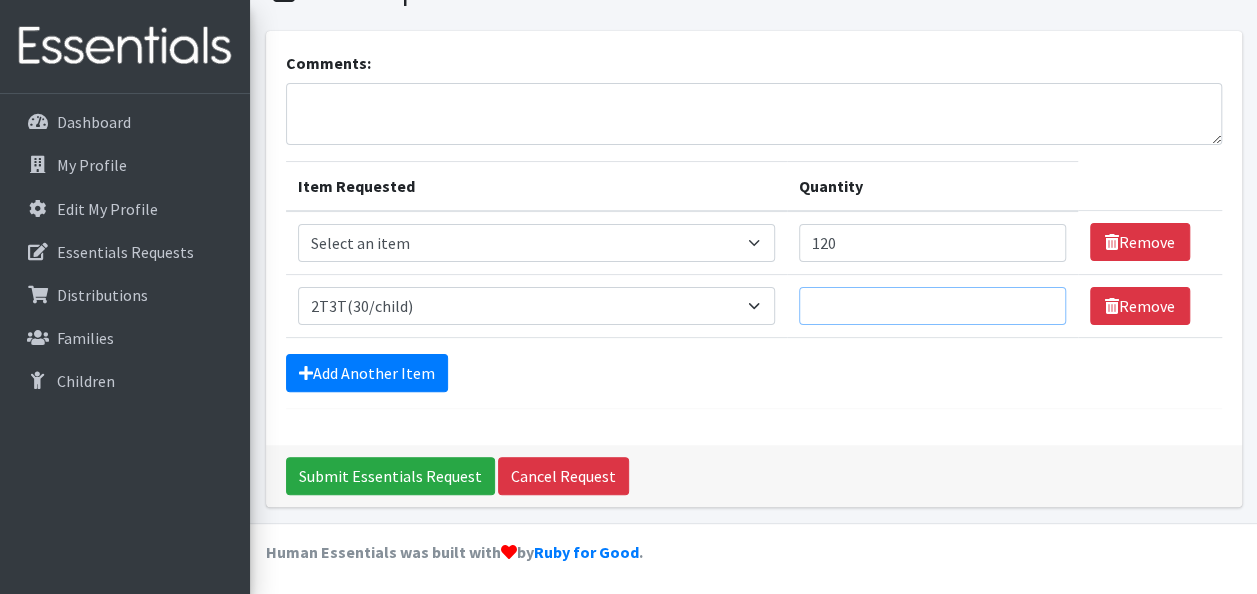 click on "Quantity" at bounding box center [932, 306] 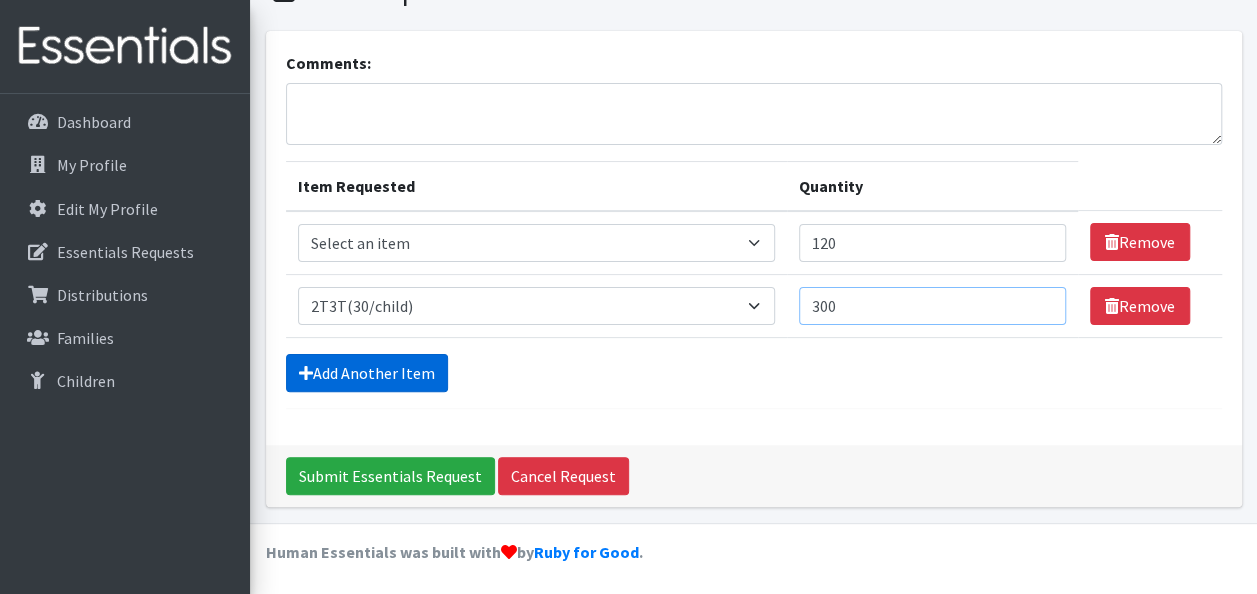 type on "300" 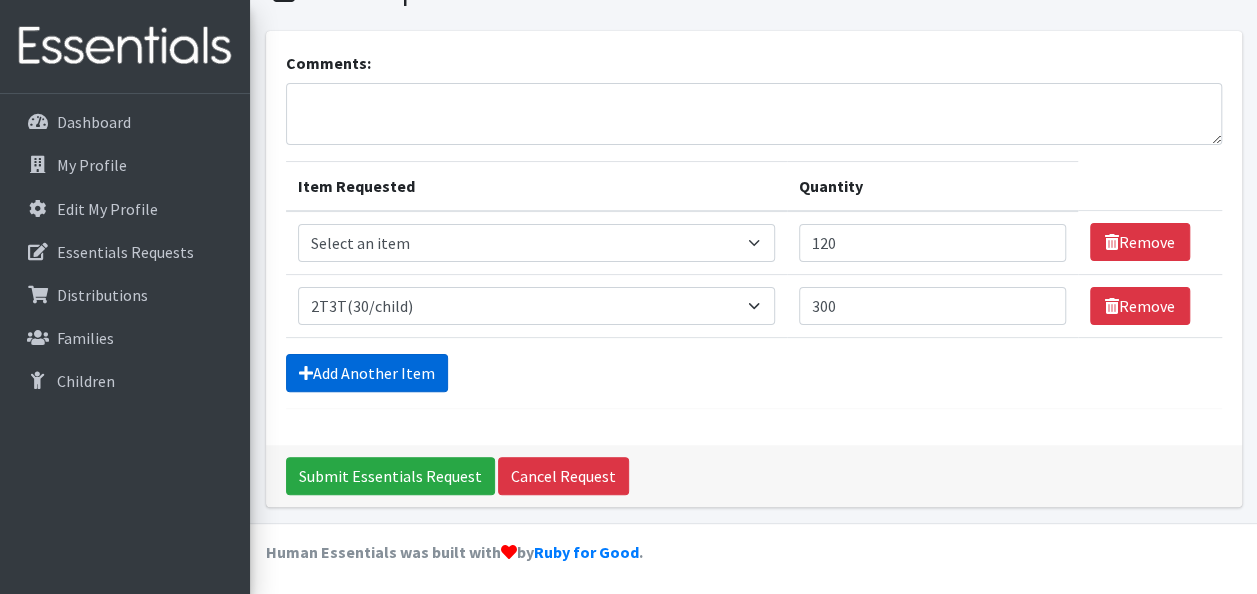 click on "Add Another Item" at bounding box center (367, 373) 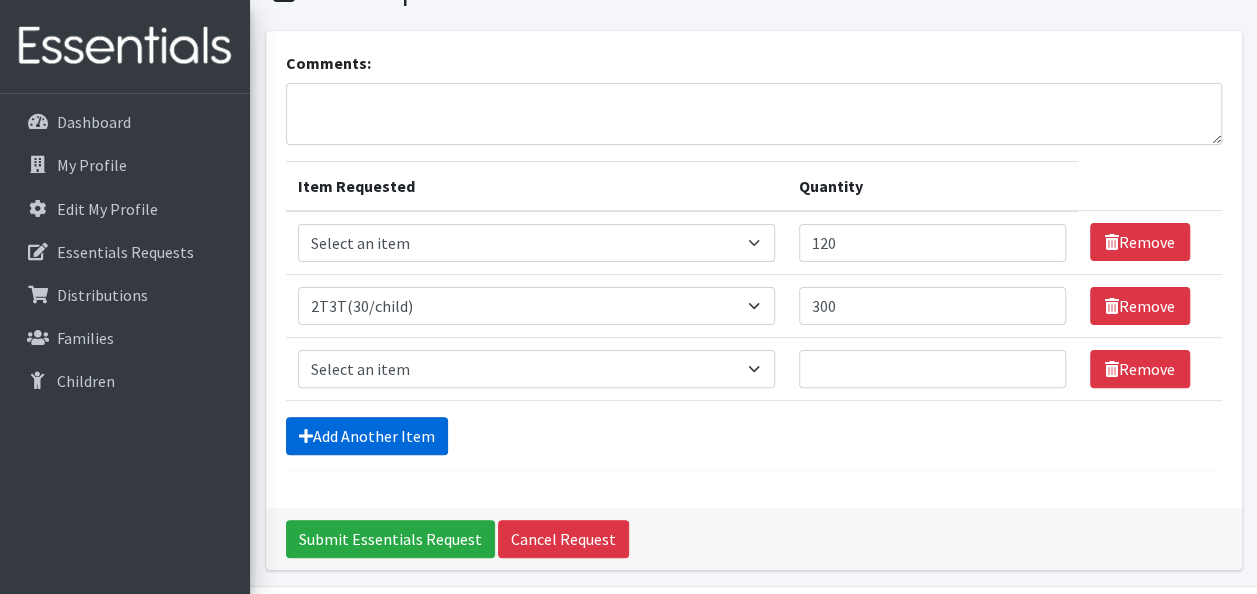 scroll, scrollTop: 162, scrollLeft: 0, axis: vertical 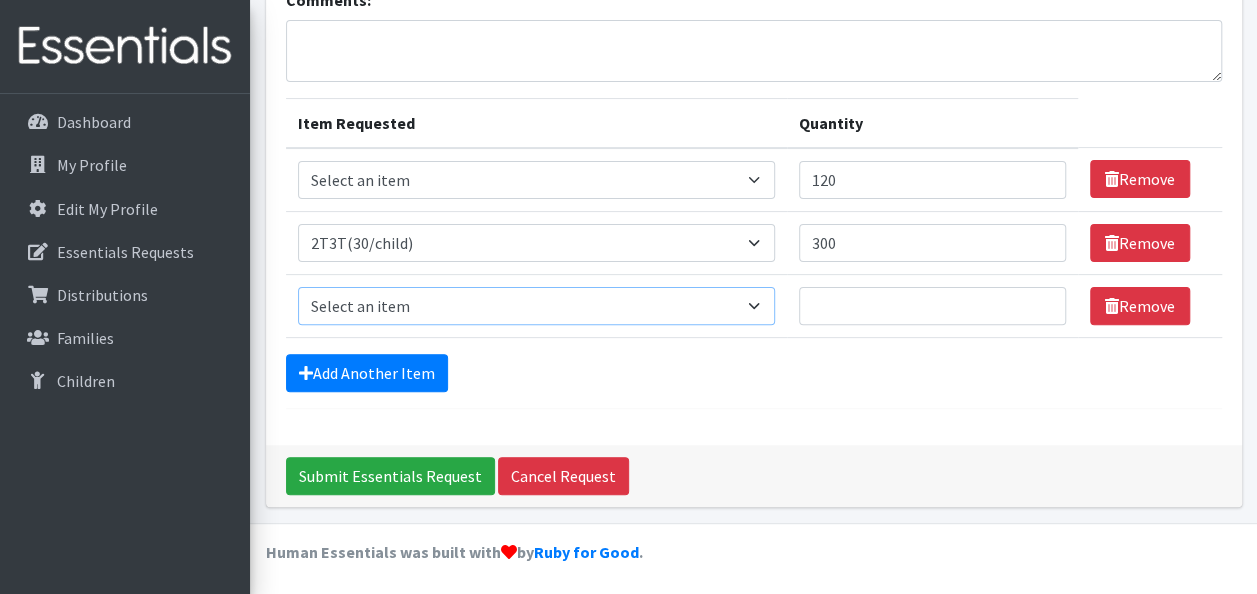 click on "Select an item
2T3T(30/child)
3T4T(30/child)
4T5T(30/child)
Cloth Diaper Kit (specify gender & size/age)
Cloth Diaper Mini Starter Kit (specify gender & size/age)
Native Conditioner, 16.5 oz. (1 case of 6 bottles)
Size 1(50/child)
Size 2(50/child)
Size 3(50/child)
Size 4(50/child)
Size 5(50/child)
Size 6(50/child)
Size N(50/child)
Swimmers-Infant Size  Small (13-24 lbs)
Youth Pull-Ups (L) (60- 125 lbs)" at bounding box center [537, 306] 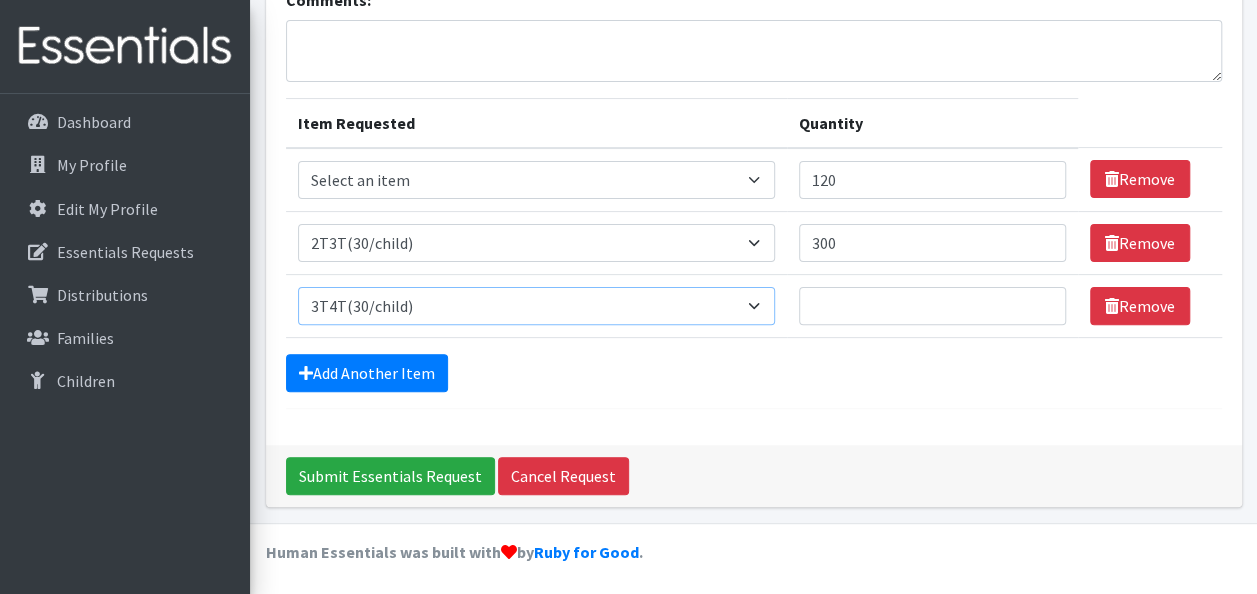 click on "Select an item
2T3T(30/child)
3T4T(30/child)
4T5T(30/child)
Cloth Diaper Kit (specify gender & size/age)
Cloth Diaper Mini Starter Kit (specify gender & size/age)
Native Conditioner, 16.5 oz. (1 case of 6 bottles)
Size 1(50/child)
Size 2(50/child)
Size 3(50/child)
Size 4(50/child)
Size 5(50/child)
Size 6(50/child)
Size N(50/child)
Swimmers-Infant Size  Small (13-24 lbs)
Youth Pull-Ups (L) (60- 125 lbs)" at bounding box center [537, 306] 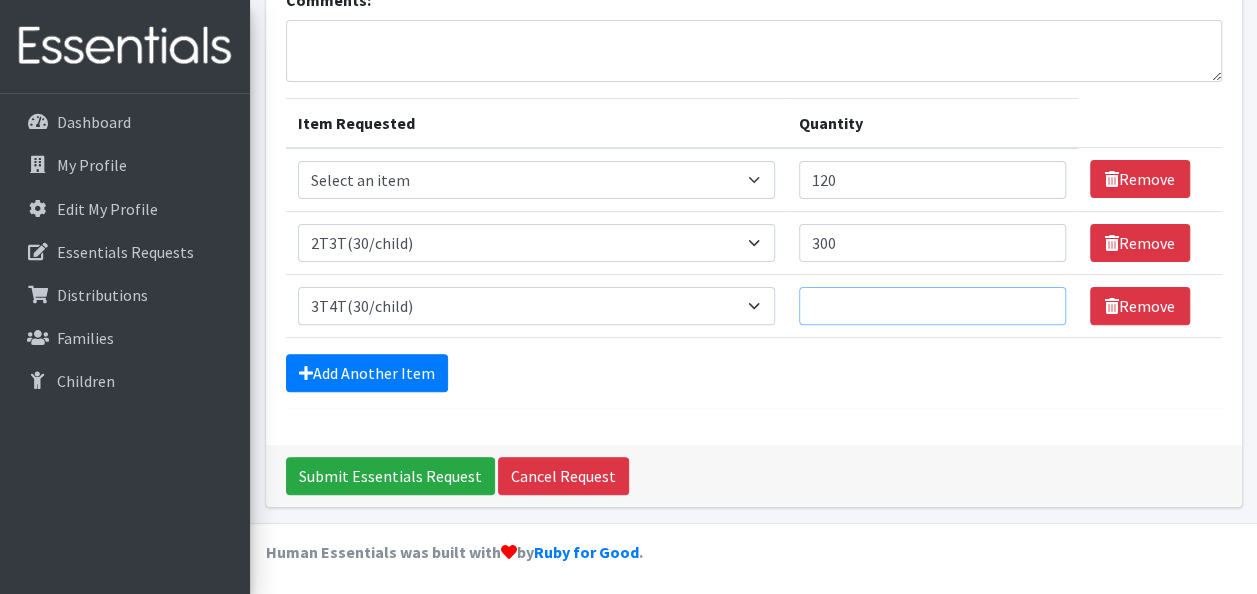click on "Quantity" at bounding box center (932, 306) 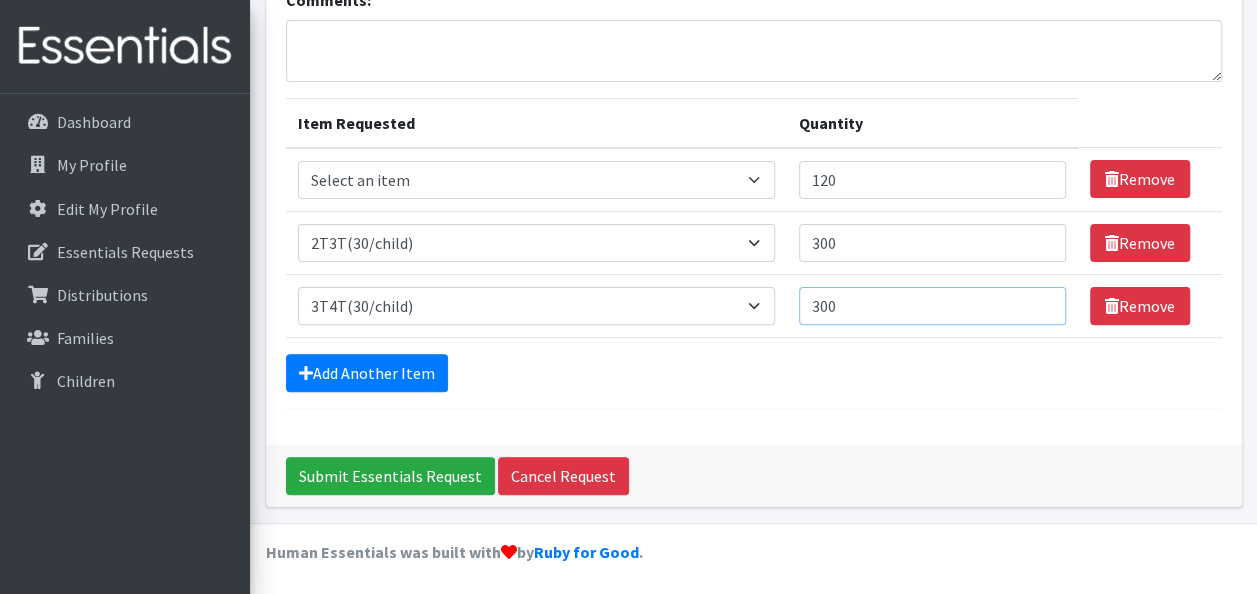 type on "300" 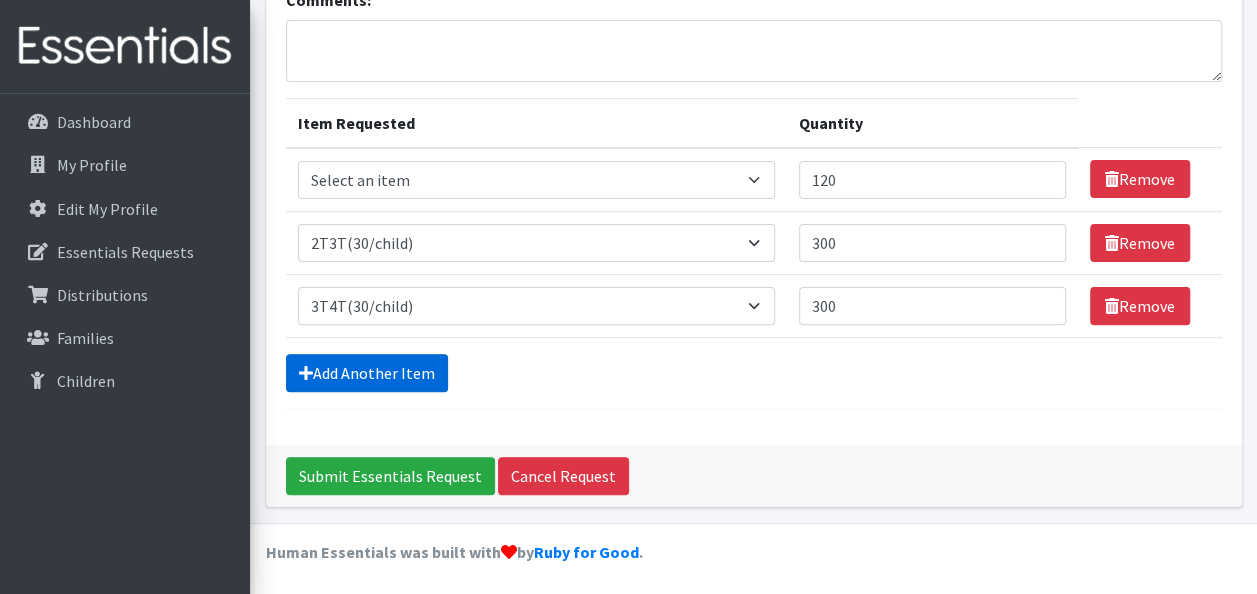 click on "Add Another Item" at bounding box center [367, 373] 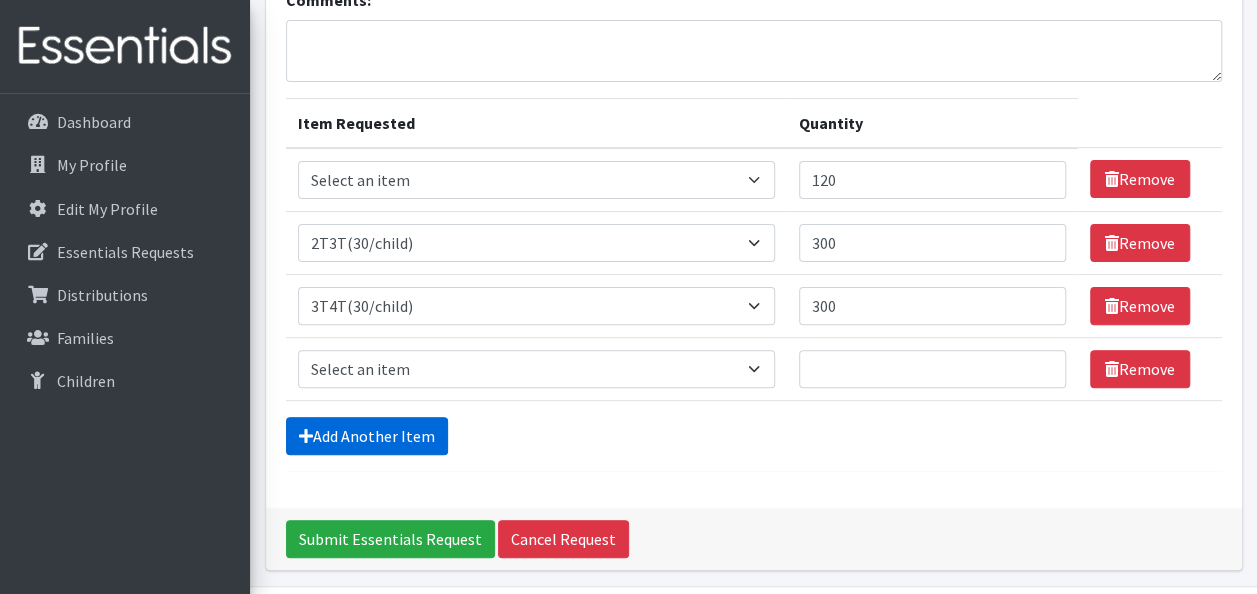 scroll, scrollTop: 224, scrollLeft: 0, axis: vertical 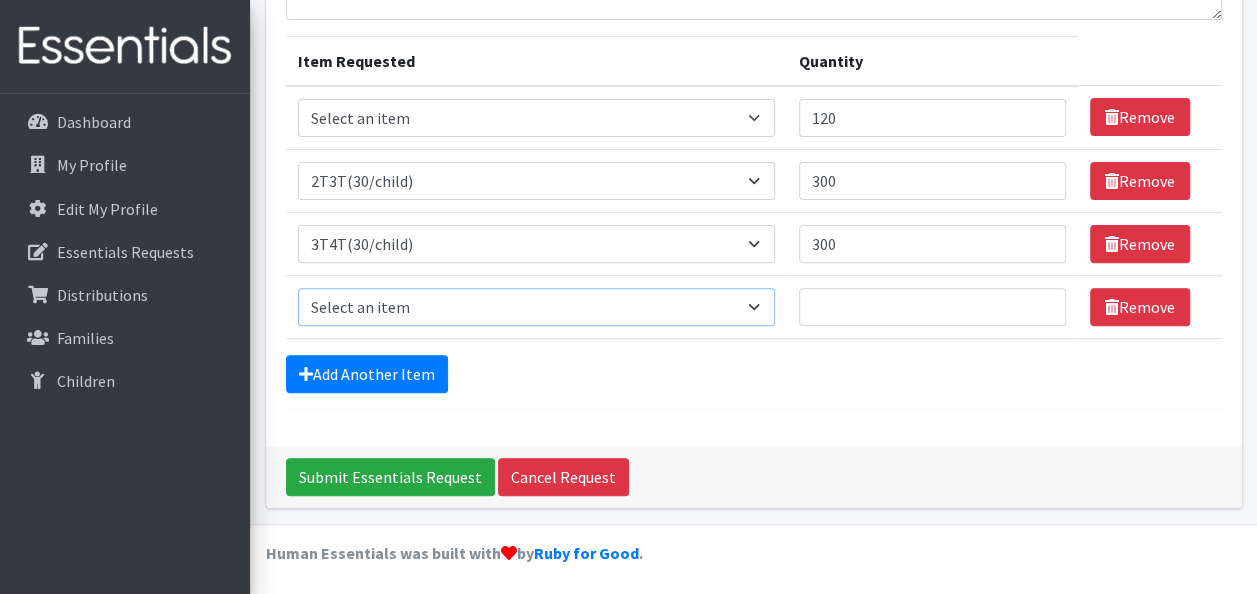 click on "Select an item
2T3T(30/child)
3T4T(30/child)
4T5T(30/child)
Cloth Diaper Kit (specify gender & size/age)
Cloth Diaper Mini Starter Kit (specify gender & size/age)
Native Conditioner, 16.5 oz. (1 case of 6 bottles)
Size 1(50/child)
Size 2(50/child)
Size 3(50/child)
Size 4(50/child)
Size 5(50/child)
Size 6(50/child)
Size N(50/child)
Swimmers-Infant Size  Small (13-24 lbs)
Youth Pull-Ups (L) (60- 125 lbs)" at bounding box center (537, 307) 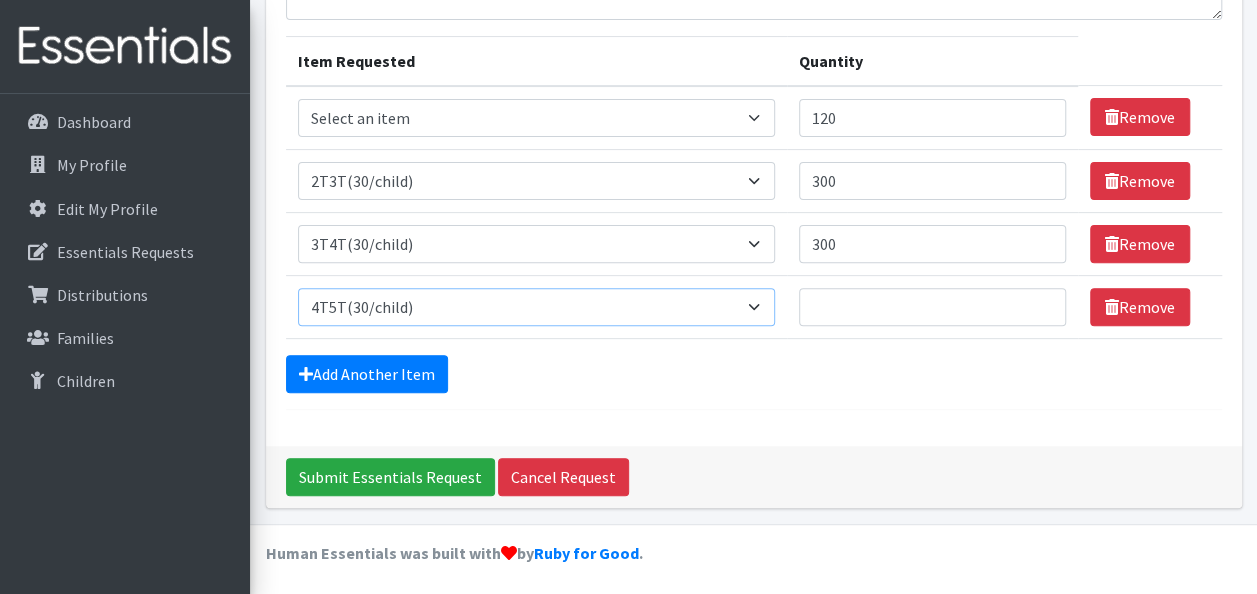 click on "Select an item
2T3T(30/child)
3T4T(30/child)
4T5T(30/child)
Cloth Diaper Kit (specify gender & size/age)
Cloth Diaper Mini Starter Kit (specify gender & size/age)
Native Conditioner, 16.5 oz. (1 case of 6 bottles)
Size 1(50/child)
Size 2(50/child)
Size 3(50/child)
Size 4(50/child)
Size 5(50/child)
Size 6(50/child)
Size N(50/child)
Swimmers-Infant Size  Small (13-24 lbs)
Youth Pull-Ups (L) (60- 125 lbs)" at bounding box center (537, 307) 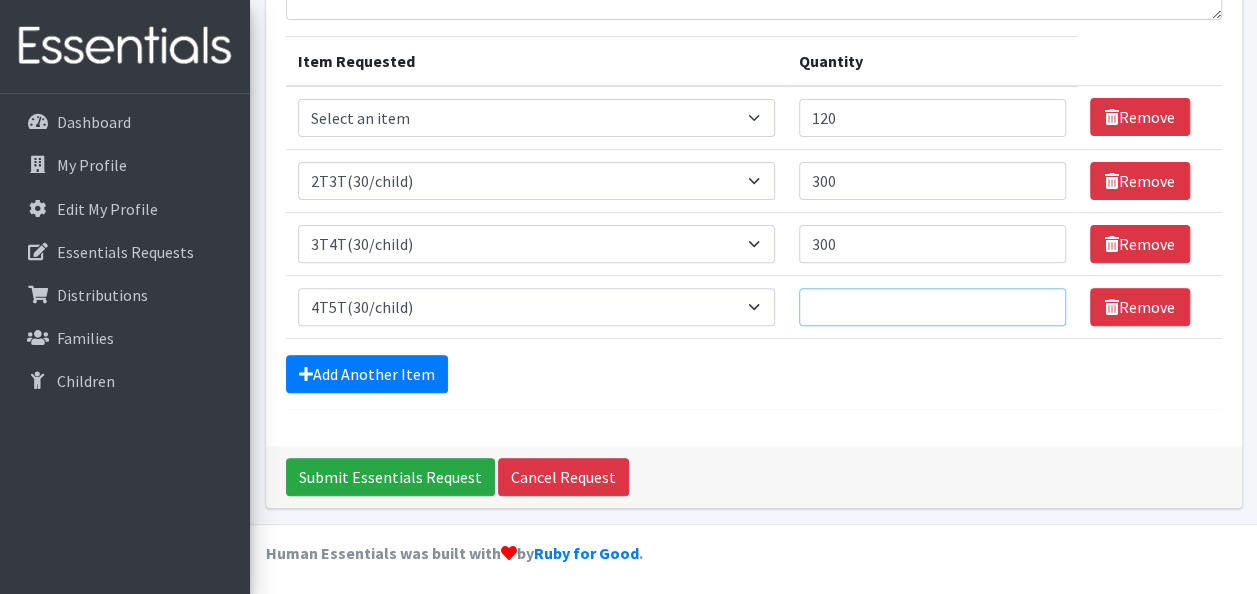 click on "Quantity" at bounding box center (932, 307) 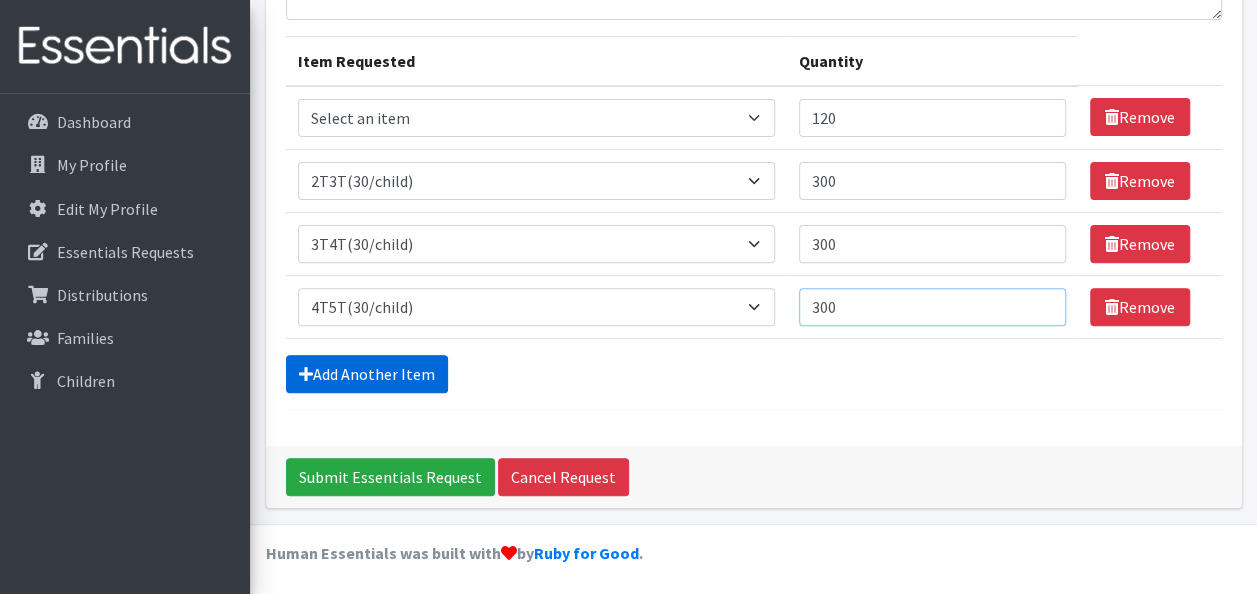 type on "300" 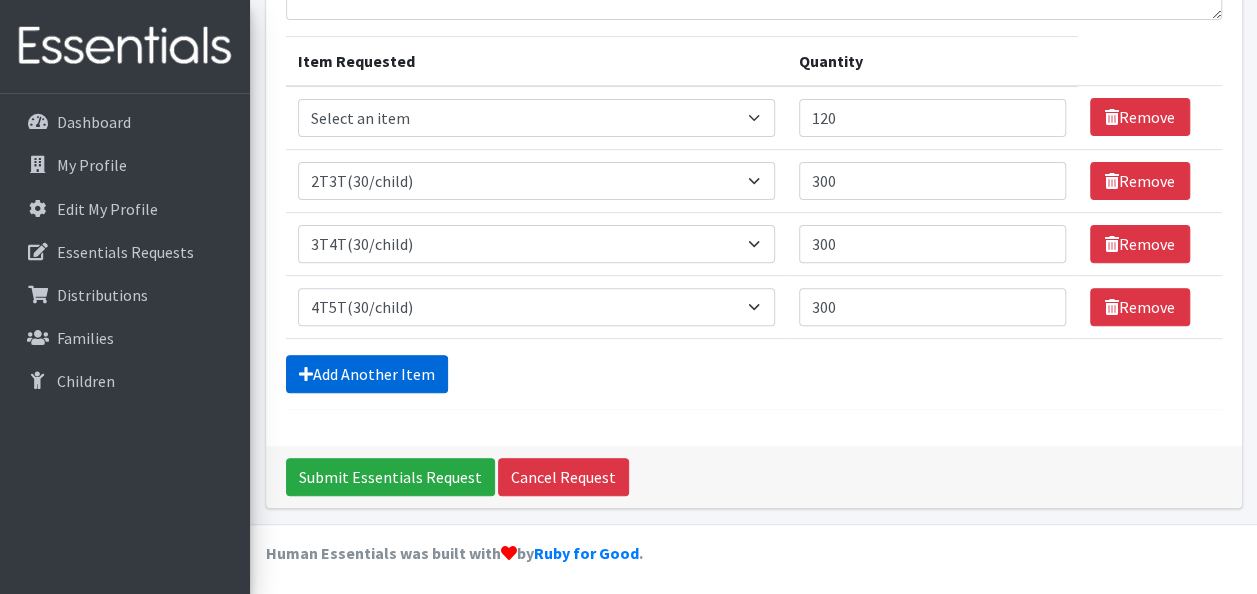click on "Add Another Item" at bounding box center (367, 374) 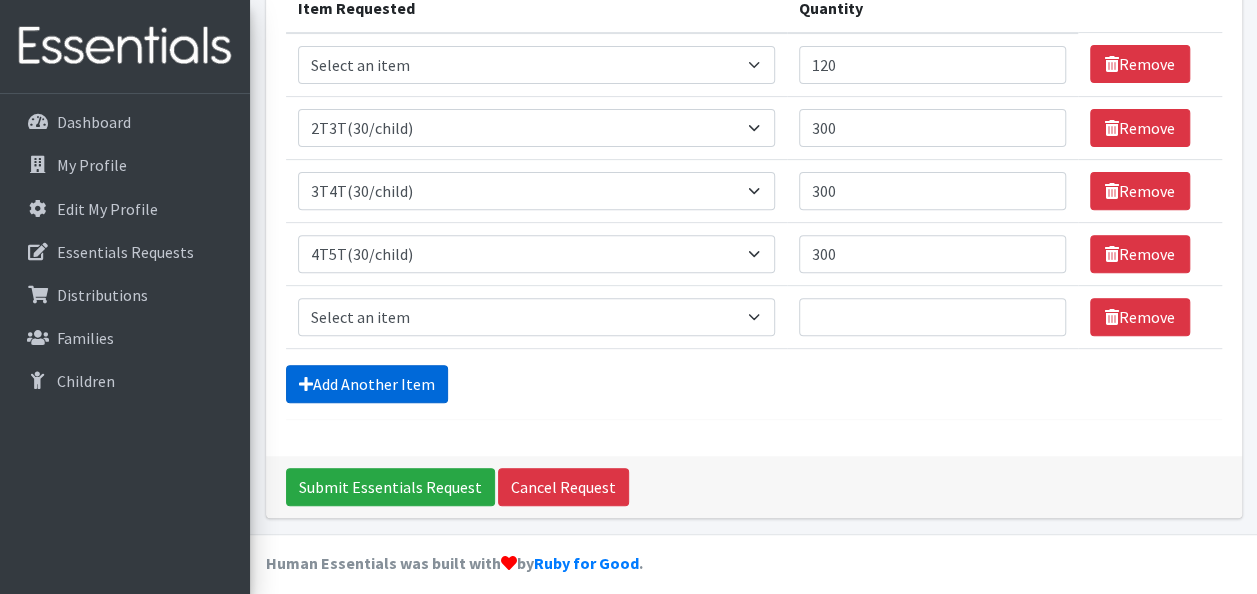 scroll, scrollTop: 287, scrollLeft: 0, axis: vertical 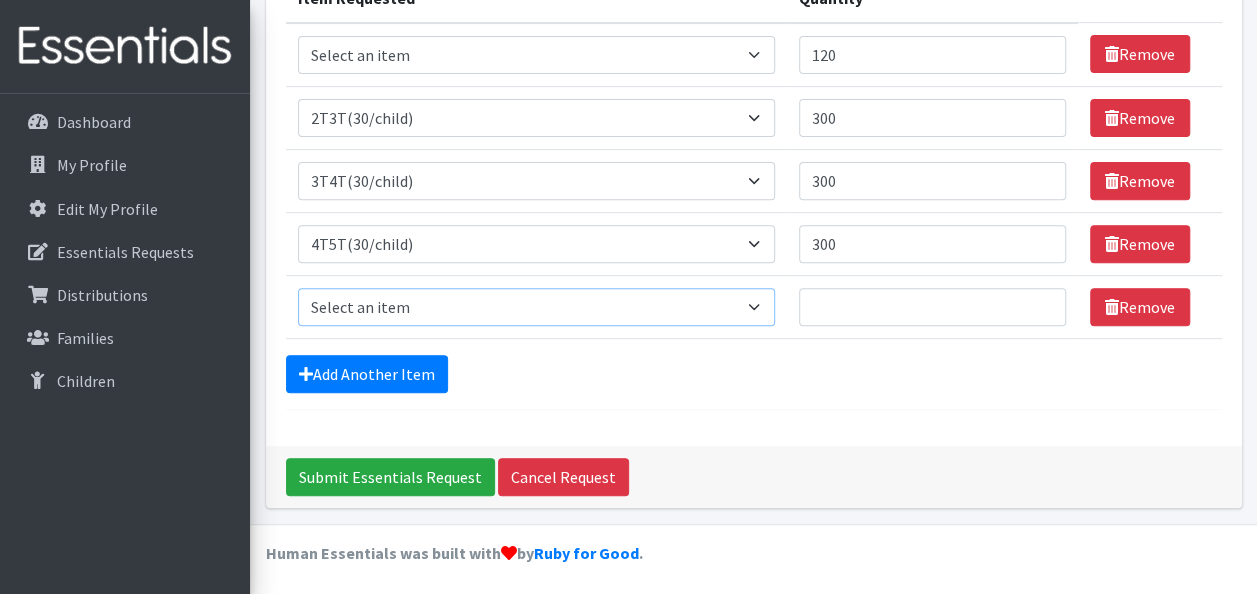 click on "Select an item
2T3T(30/child)
3T4T(30/child)
4T5T(30/child)
Cloth Diaper Kit (specify gender & size/age)
Cloth Diaper Mini Starter Kit (specify gender & size/age)
Native Conditioner, 16.5 oz. (1 case of 6 bottles)
Size 1(50/child)
Size 2(50/child)
Size 3(50/child)
Size 4(50/child)
Size 5(50/child)
Size 6(50/child)
Size N(50/child)
Swimmers-Infant Size  Small (13-24 lbs)
Youth Pull-Ups (L) (60- 125 lbs)" at bounding box center [537, 307] 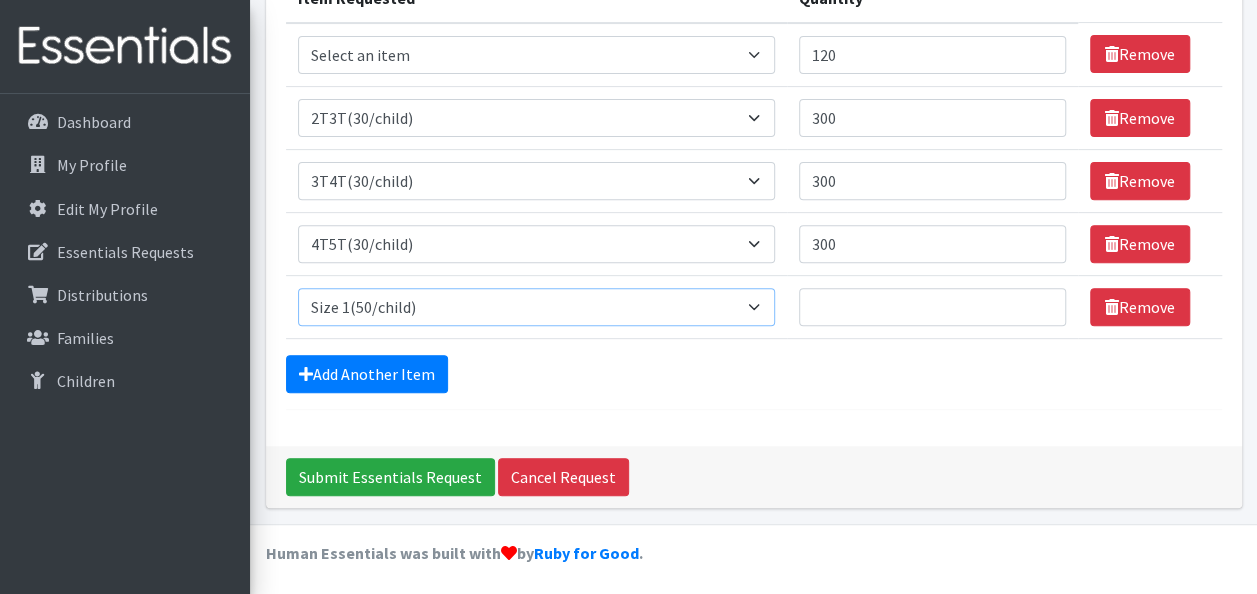 click on "Select an item
2T3T(30/child)
3T4T(30/child)
4T5T(30/child)
Cloth Diaper Kit (specify gender & size/age)
Cloth Diaper Mini Starter Kit (specify gender & size/age)
Native Conditioner, 16.5 oz. (1 case of 6 bottles)
Size 1(50/child)
Size 2(50/child)
Size 3(50/child)
Size 4(50/child)
Size 5(50/child)
Size 6(50/child)
Size N(50/child)
Swimmers-Infant Size  Small (13-24 lbs)
Youth Pull-Ups (L) (60- 125 lbs)" at bounding box center (537, 307) 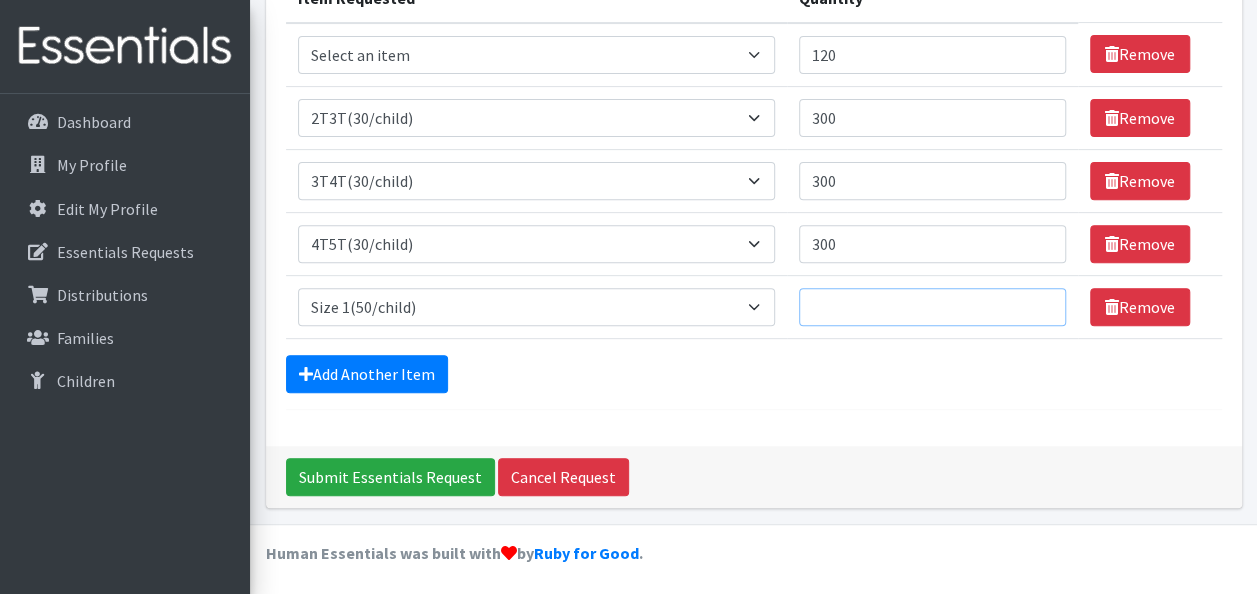 click on "Quantity" at bounding box center [932, 307] 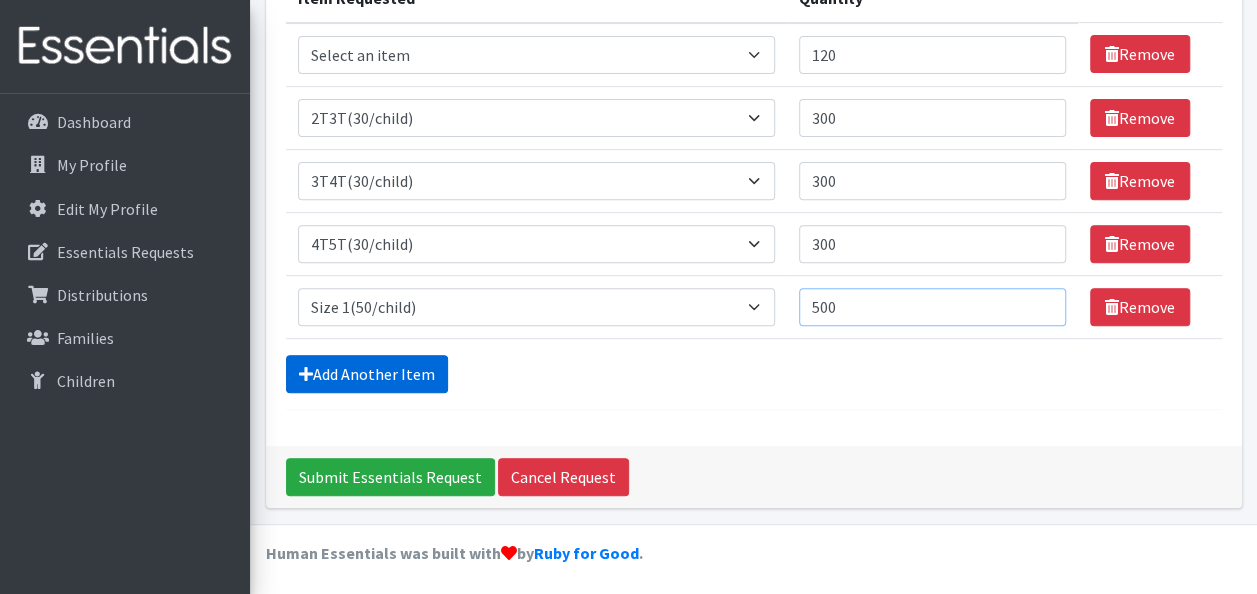 type on "500" 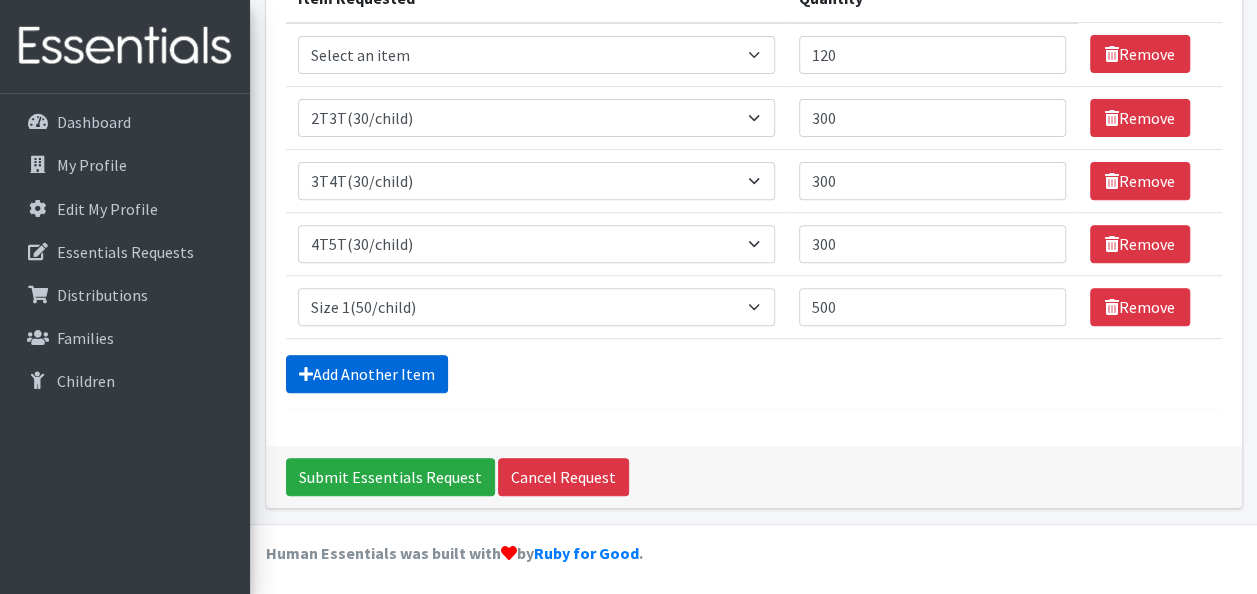 click on "Add Another Item" at bounding box center [367, 374] 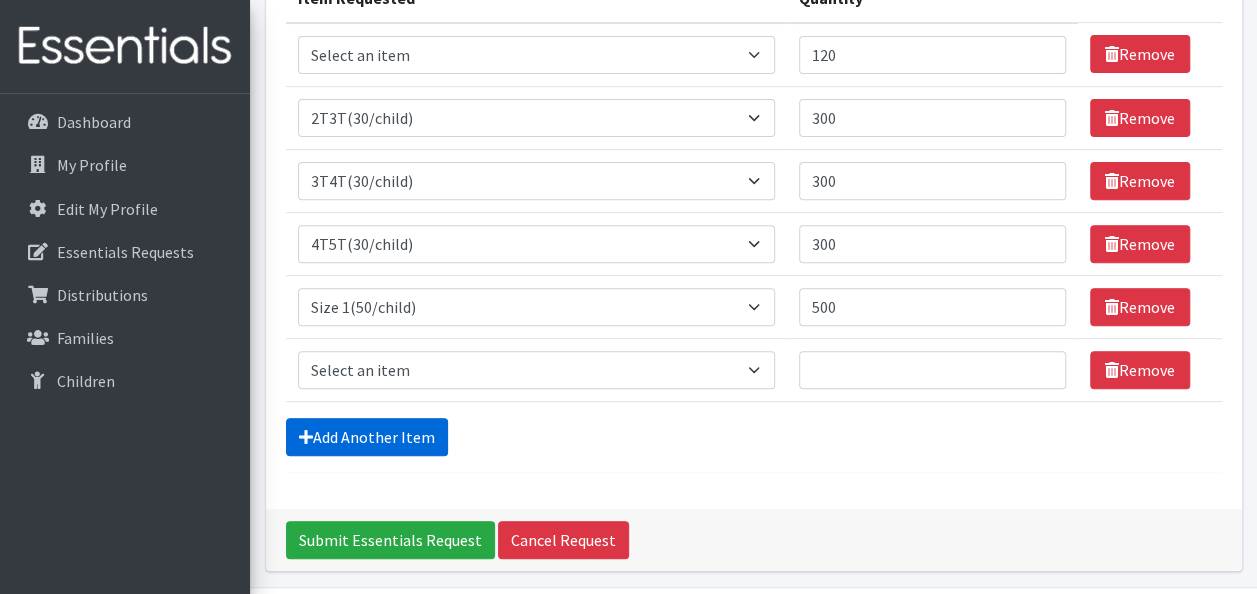 scroll, scrollTop: 350, scrollLeft: 0, axis: vertical 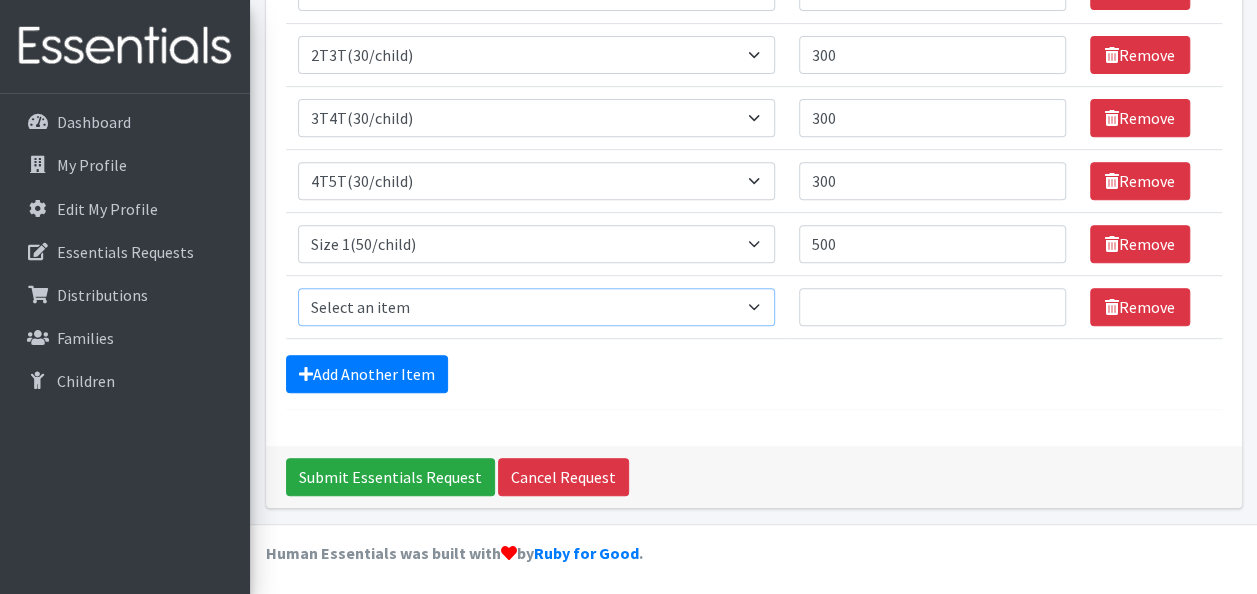 click on "Select an item
2T3T(30/child)
3T4T(30/child)
4T5T(30/child)
Cloth Diaper Kit (specify gender & size/age)
Cloth Diaper Mini Starter Kit (specify gender & size/age)
Native Conditioner, 16.5 oz. (1 case of 6 bottles)
Size 1(50/child)
Size 2(50/child)
Size 3(50/child)
Size 4(50/child)
Size 5(50/child)
Size 6(50/child)
Size N(50/child)
Swimmers-Infant Size  Small (13-24 lbs)
Youth Pull-Ups (L) (60- 125 lbs)" at bounding box center [537, 307] 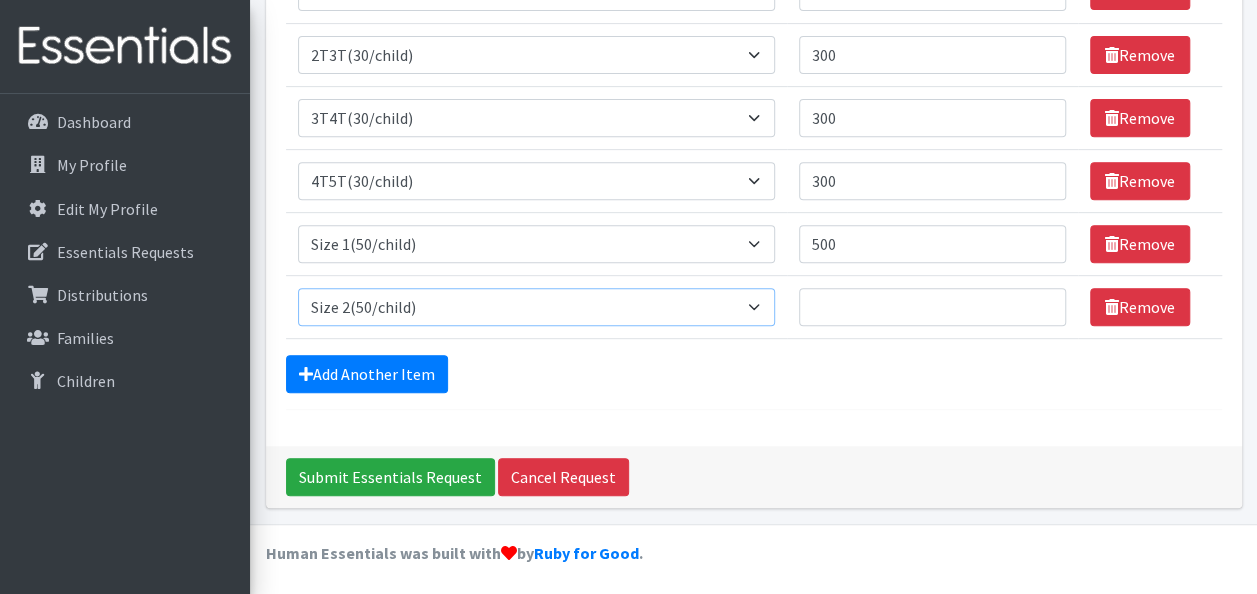 click on "Select an item
2T3T(30/child)
3T4T(30/child)
4T5T(30/child)
Cloth Diaper Kit (specify gender & size/age)
Cloth Diaper Mini Starter Kit (specify gender & size/age)
Native Conditioner, 16.5 oz. (1 case of 6 bottles)
Size 1(50/child)
Size 2(50/child)
Size 3(50/child)
Size 4(50/child)
Size 5(50/child)
Size 6(50/child)
Size N(50/child)
Swimmers-Infant Size  Small (13-24 lbs)
Youth Pull-Ups (L) (60- 125 lbs)" at bounding box center [537, 307] 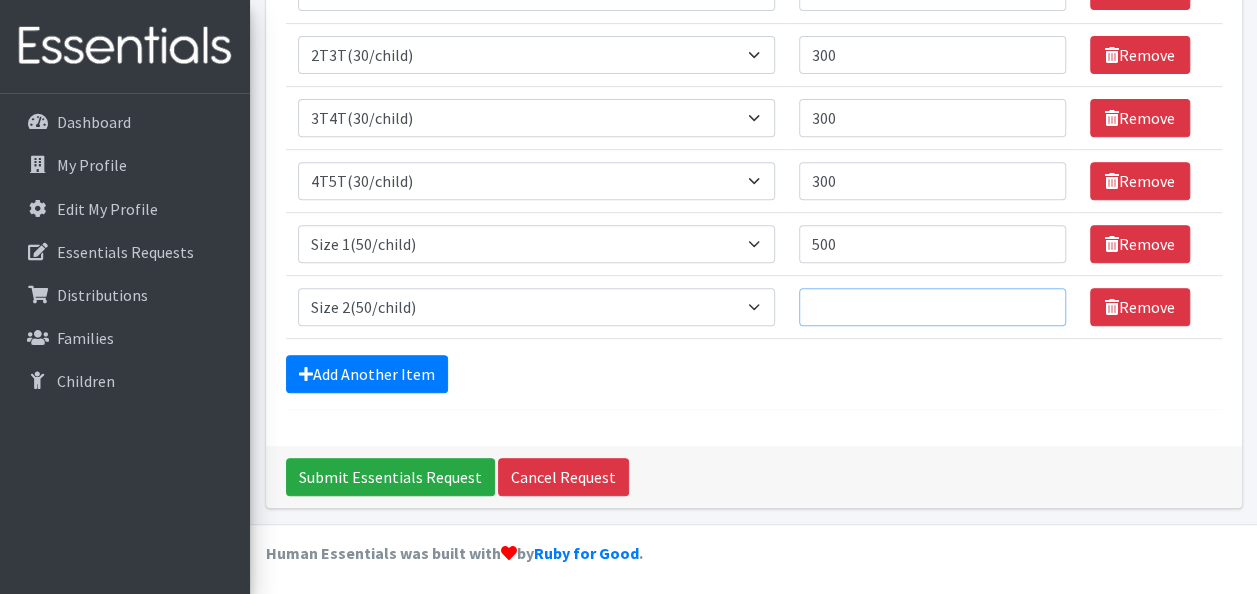 click on "Quantity" at bounding box center (932, 307) 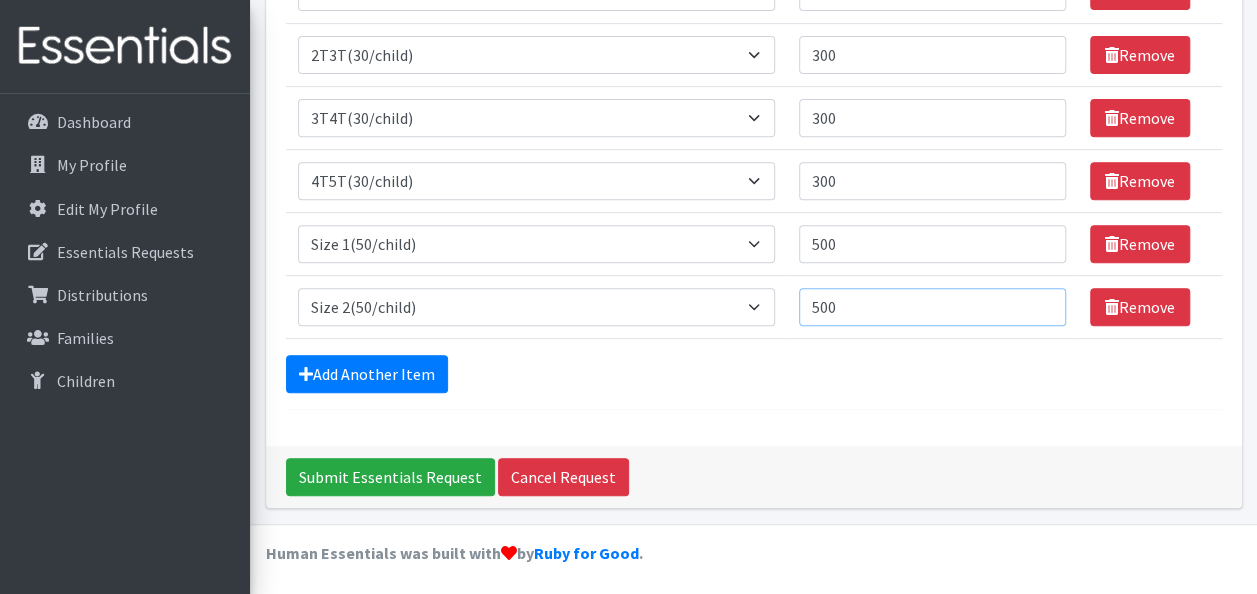 type on "500" 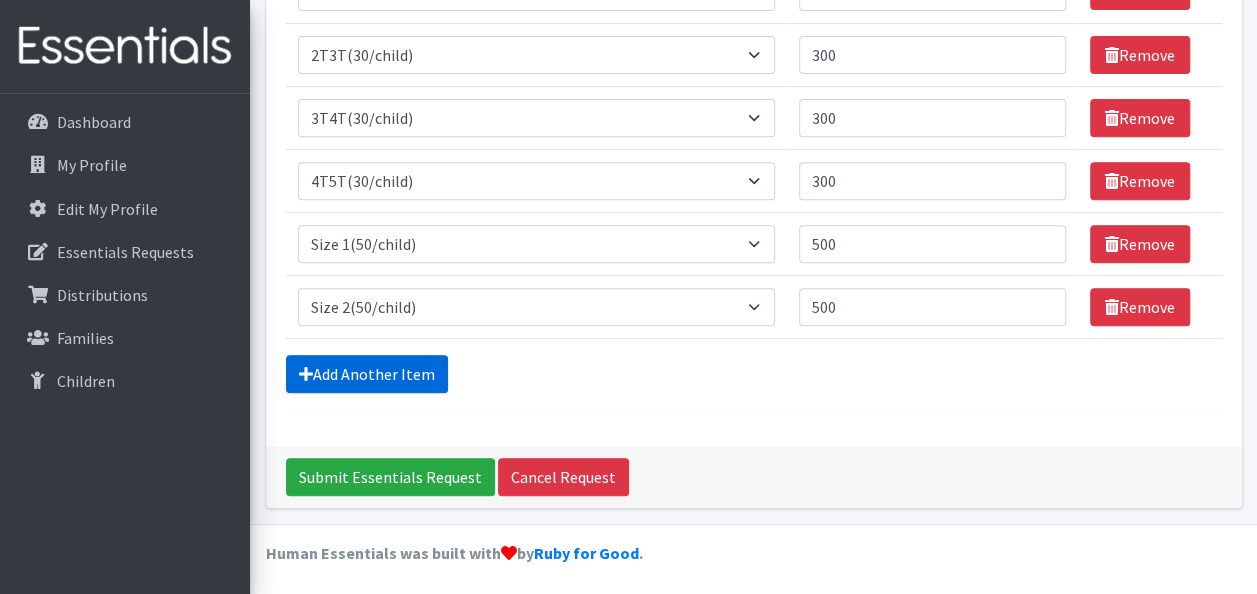 click at bounding box center [306, 374] 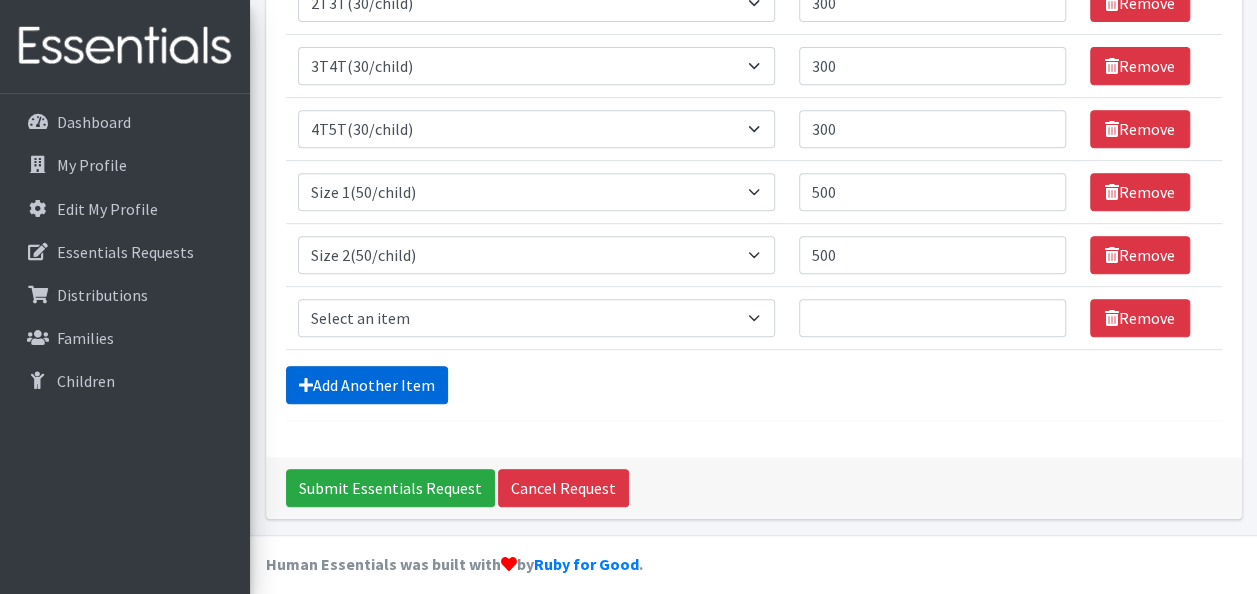 scroll, scrollTop: 412, scrollLeft: 0, axis: vertical 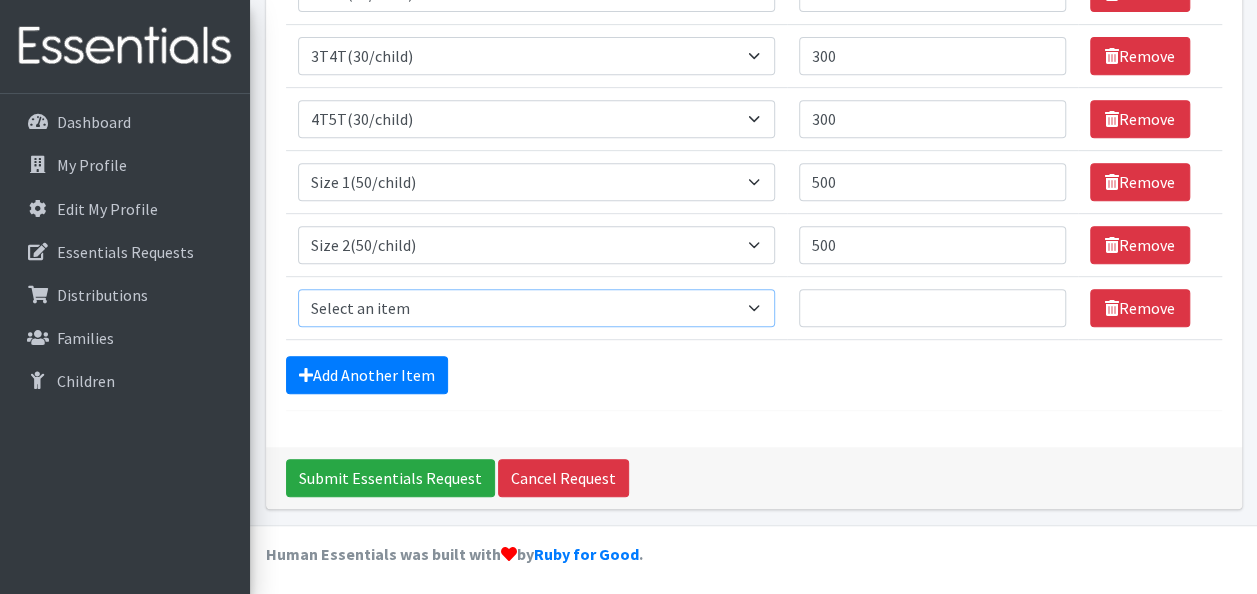 click on "Select an item
2T3T(30/child)
3T4T(30/child)
4T5T(30/child)
Cloth Diaper Kit (specify gender & size/age)
Cloth Diaper Mini Starter Kit (specify gender & size/age)
Native Conditioner, 16.5 oz. (1 case of 6 bottles)
Size 1(50/child)
Size 2(50/child)
Size 3(50/child)
Size 4(50/child)
Size 5(50/child)
Size 6(50/child)
Size N(50/child)
Swimmers-Infant Size  Small (13-24 lbs)
Youth Pull-Ups (L) (60- 125 lbs)" at bounding box center (537, 308) 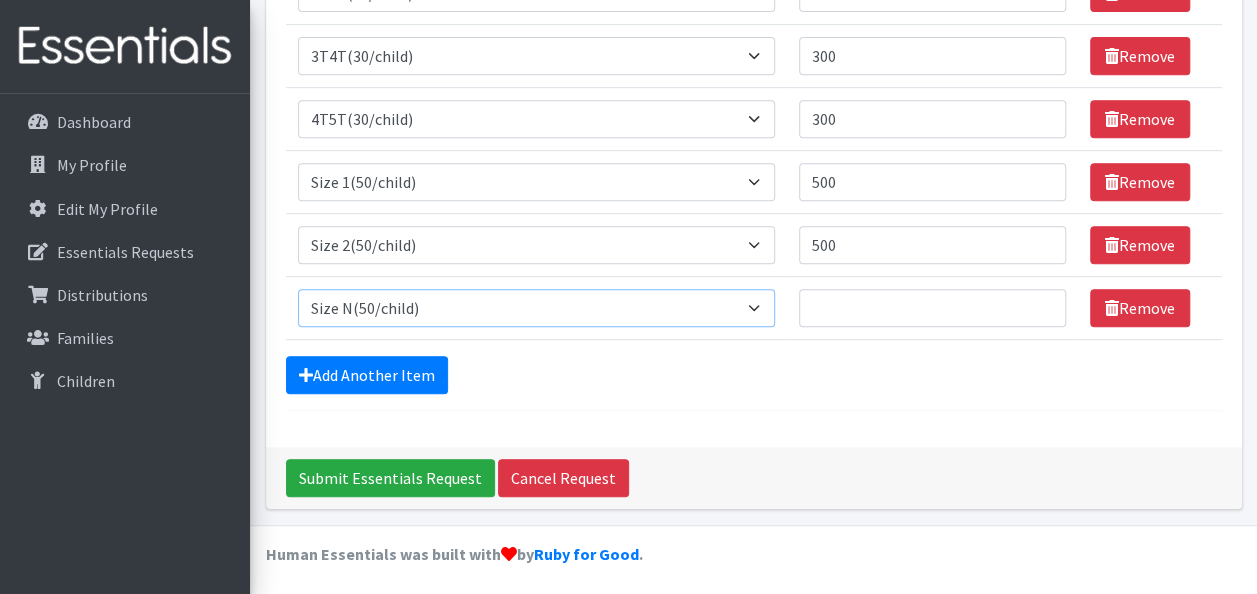 click on "Select an item
2T3T(30/child)
3T4T(30/child)
4T5T(30/child)
Cloth Diaper Kit (specify gender & size/age)
Cloth Diaper Mini Starter Kit (specify gender & size/age)
Native Conditioner, 16.5 oz. (1 case of 6 bottles)
Size 1(50/child)
Size 2(50/child)
Size 3(50/child)
Size 4(50/child)
Size 5(50/child)
Size 6(50/child)
Size N(50/child)
Swimmers-Infant Size  Small (13-24 lbs)
Youth Pull-Ups (L) (60- 125 lbs)" at bounding box center [537, 308] 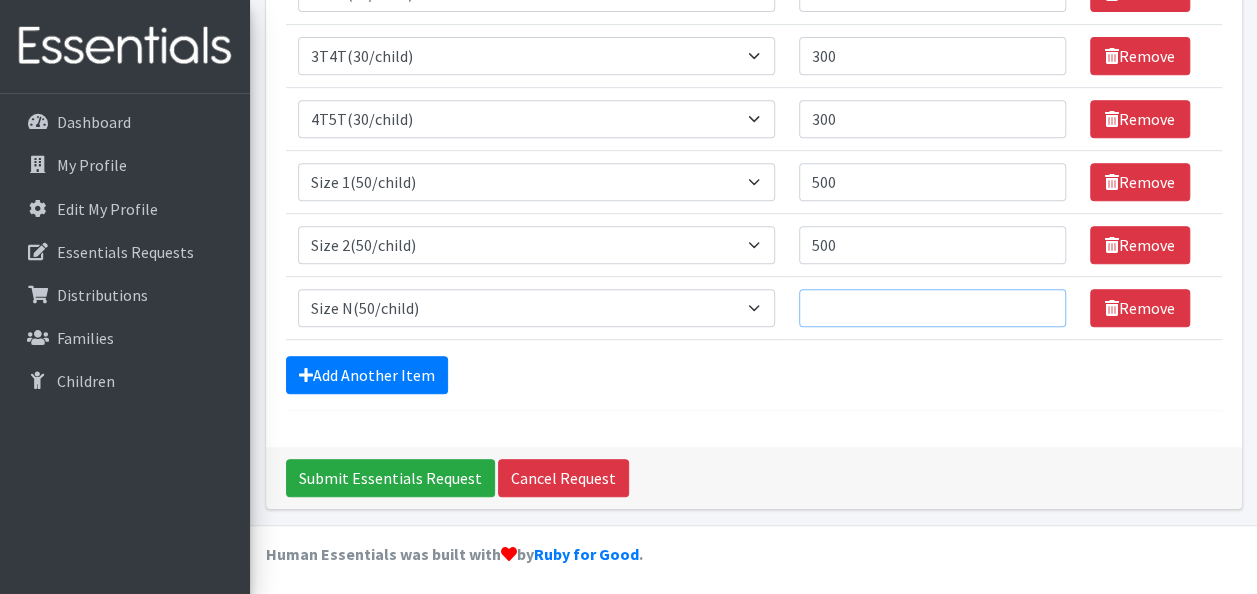 click on "Quantity" at bounding box center (932, 308) 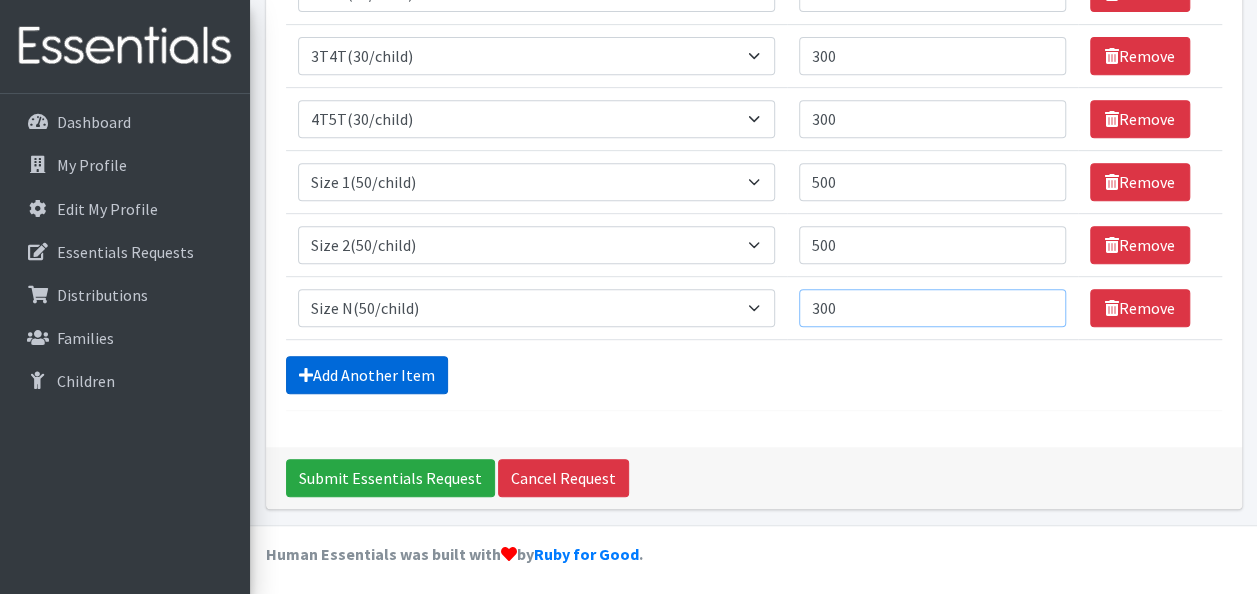 type on "300" 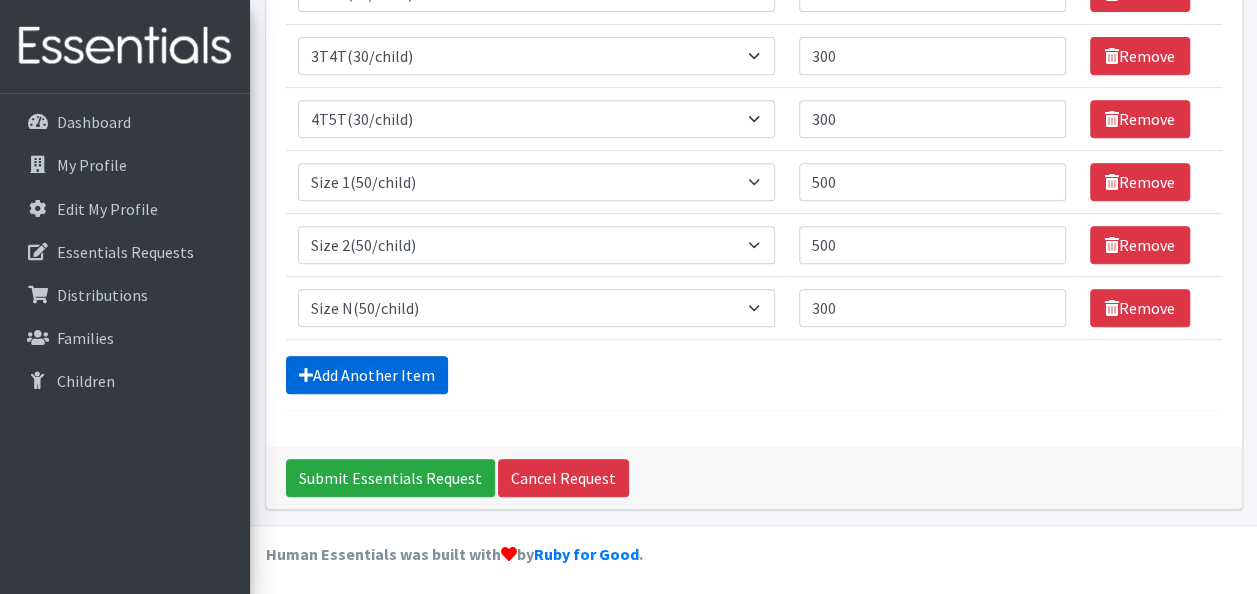 click on "Add Another Item" at bounding box center [367, 375] 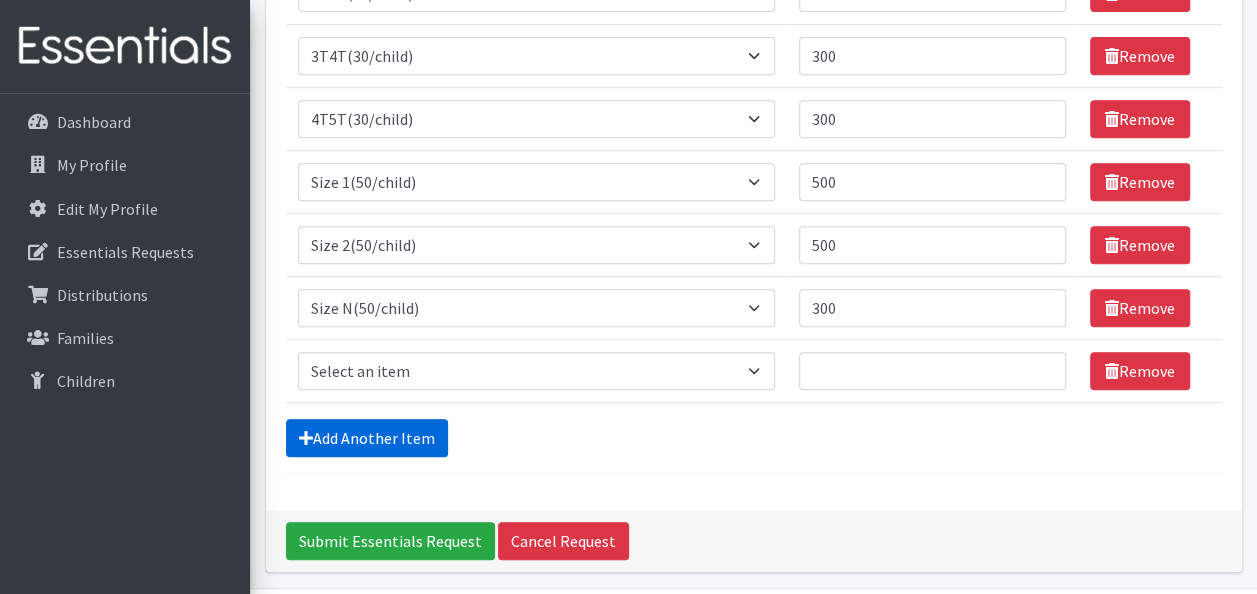 scroll, scrollTop: 475, scrollLeft: 0, axis: vertical 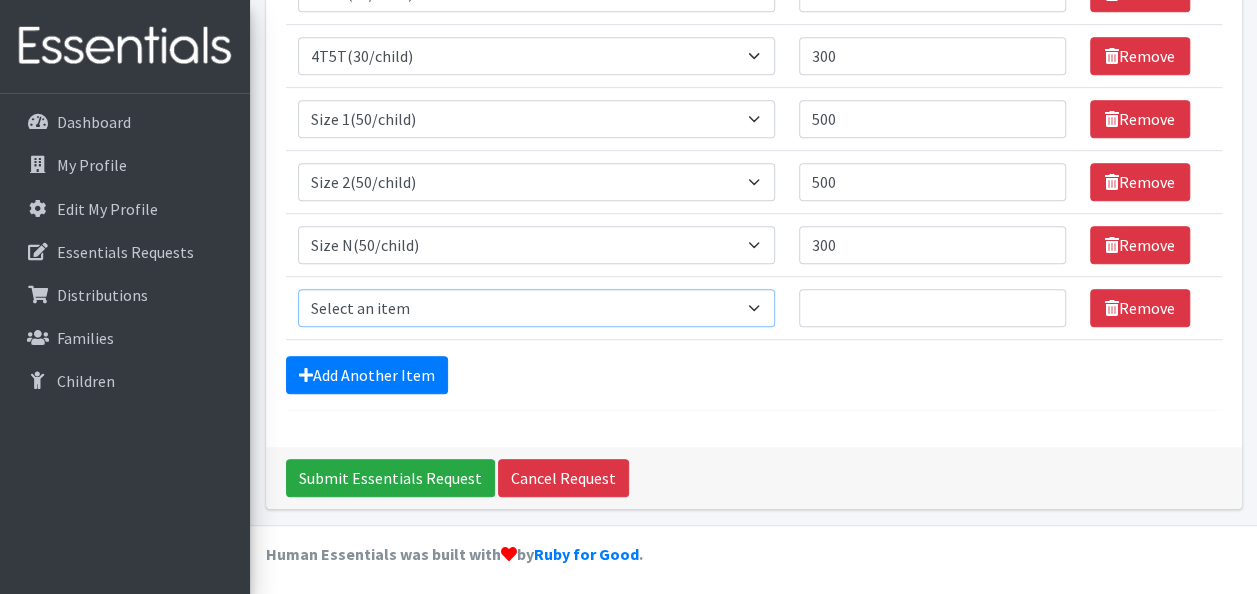 click on "Select an item
2T3T(30/child)
3T4T(30/child)
4T5T(30/child)
Cloth Diaper Kit (specify gender & size/age)
Cloth Diaper Mini Starter Kit (specify gender & size/age)
Native Conditioner, 16.5 oz. (1 case of 6 bottles)
Size 1(50/child)
Size 2(50/child)
Size 3(50/child)
Size 4(50/child)
Size 5(50/child)
Size 6(50/child)
Size N(50/child)
Swimmers-Infant Size  Small (13-24 lbs)
Youth Pull-Ups (L) (60- 125 lbs)" at bounding box center (537, 308) 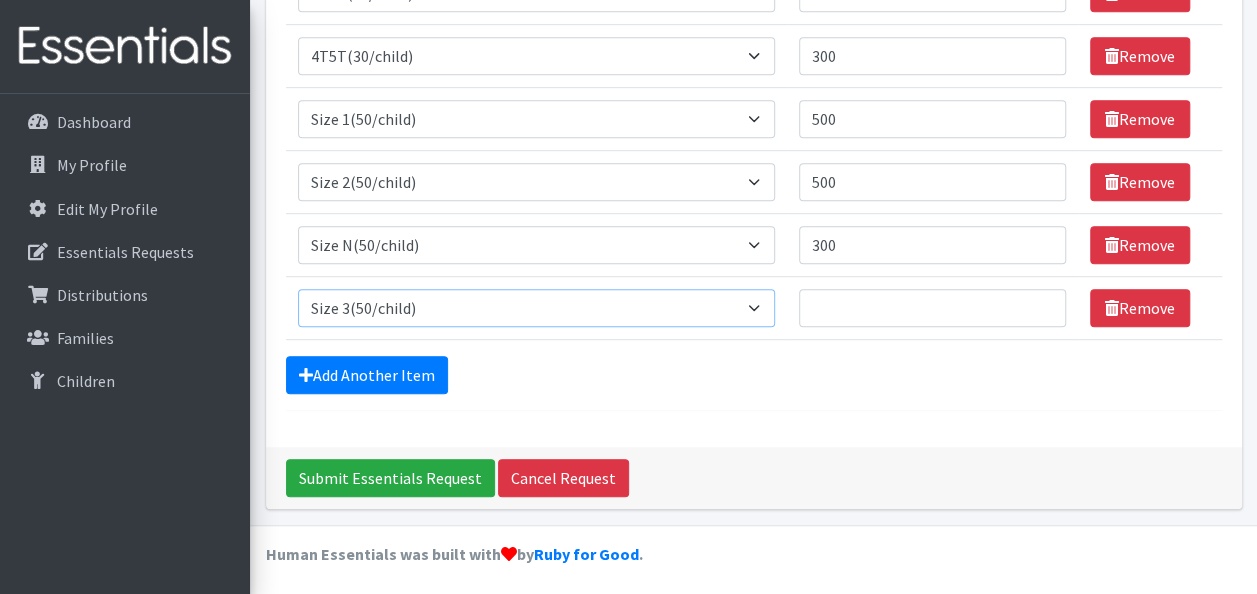 click on "Select an item
2T3T(30/child)
3T4T(30/child)
4T5T(30/child)
Cloth Diaper Kit (specify gender & size/age)
Cloth Diaper Mini Starter Kit (specify gender & size/age)
Native Conditioner, 16.5 oz. (1 case of 6 bottles)
Size 1(50/child)
Size 2(50/child)
Size 3(50/child)
Size 4(50/child)
Size 5(50/child)
Size 6(50/child)
Size N(50/child)
Swimmers-Infant Size  Small (13-24 lbs)
Youth Pull-Ups (L) (60- 125 lbs)" at bounding box center [537, 308] 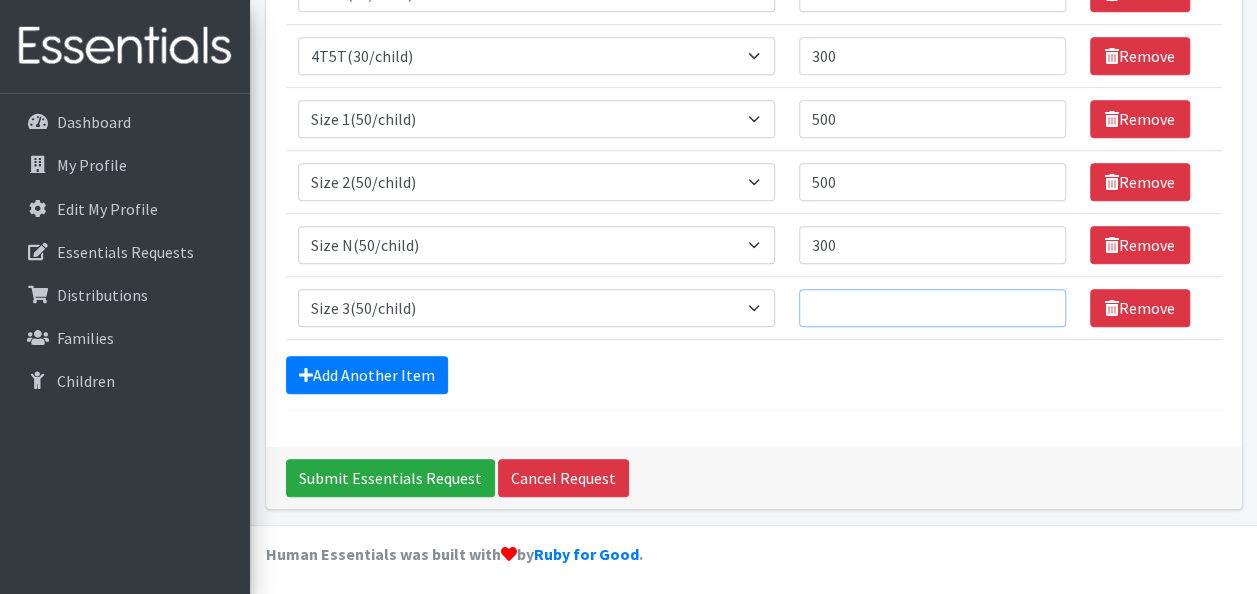 click on "Quantity" at bounding box center [932, 308] 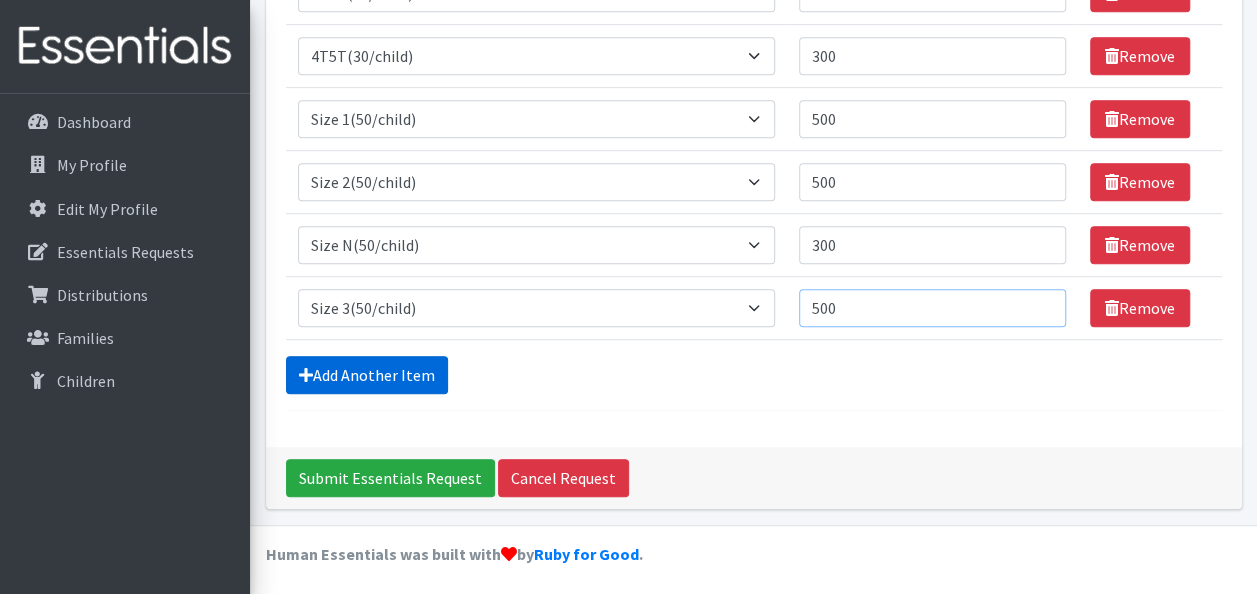 type on "500" 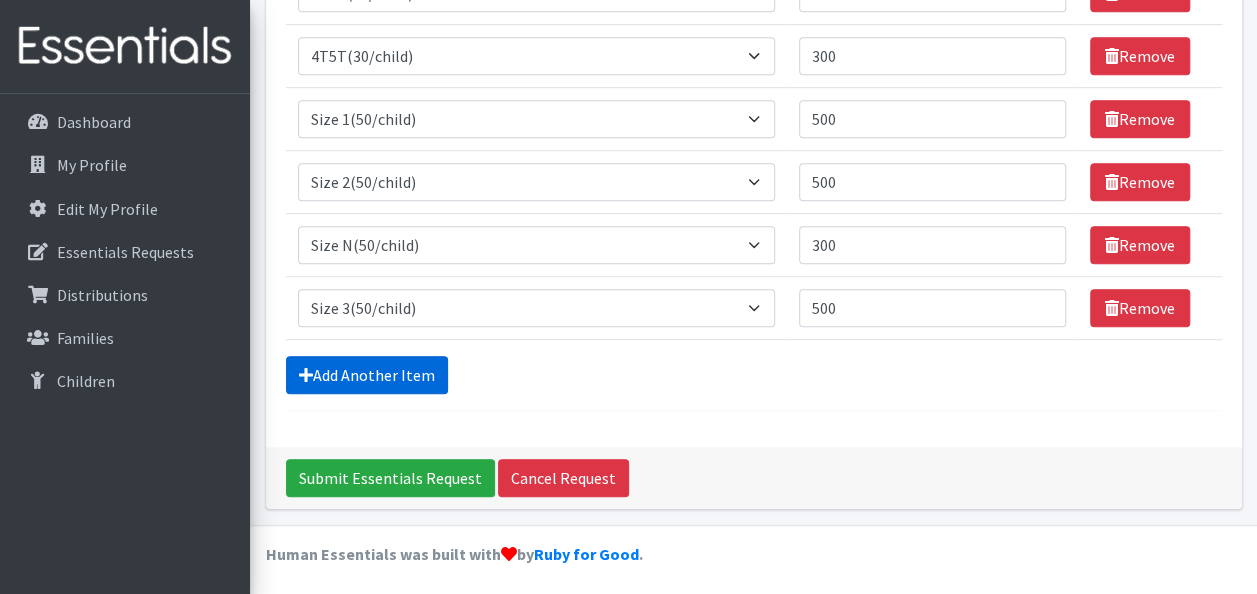 click on "Add Another Item" at bounding box center [367, 375] 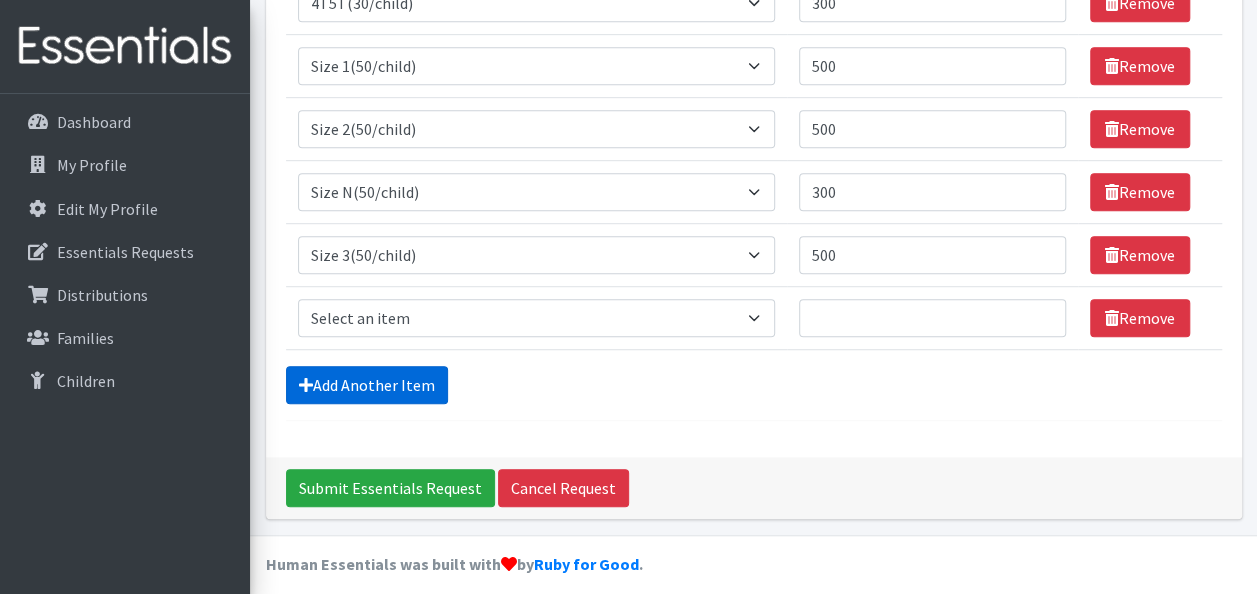 scroll, scrollTop: 538, scrollLeft: 0, axis: vertical 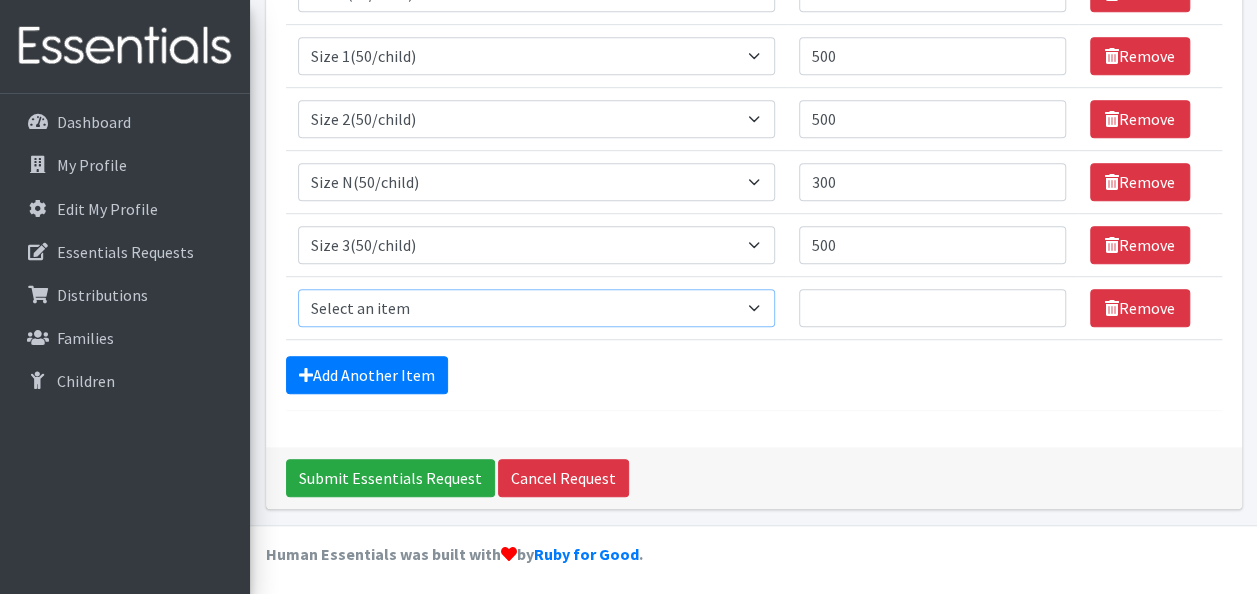 click on "Select an item
2T3T(30/child)
3T4T(30/child)
4T5T(30/child)
Cloth Diaper Kit (specify gender & size/age)
Cloth Diaper Mini Starter Kit (specify gender & size/age)
Native Conditioner, 16.5 oz. (1 case of 6 bottles)
Size 1(50/child)
Size 2(50/child)
Size 3(50/child)
Size 4(50/child)
Size 5(50/child)
Size 6(50/child)
Size N(50/child)
Swimmers-Infant Size  Small (13-24 lbs)
Youth Pull-Ups (L) (60- 125 lbs)" at bounding box center (537, 308) 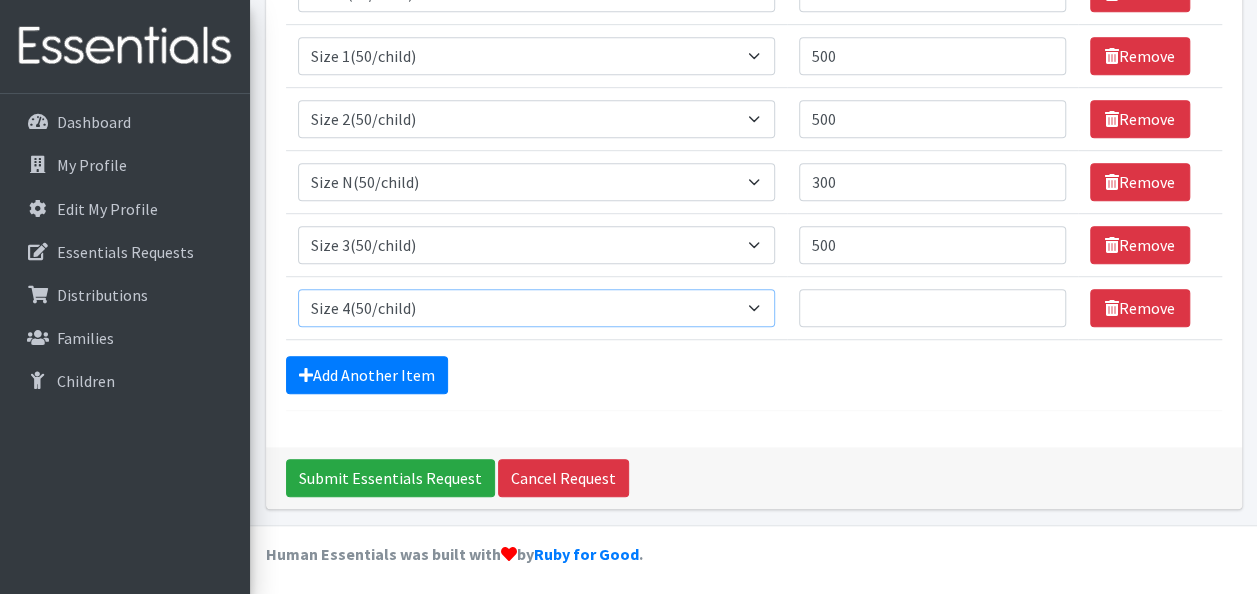 click on "Select an item
2T3T(30/child)
3T4T(30/child)
4T5T(30/child)
Cloth Diaper Kit (specify gender & size/age)
Cloth Diaper Mini Starter Kit (specify gender & size/age)
Native Conditioner, 16.5 oz. (1 case of 6 bottles)
Size 1(50/child)
Size 2(50/child)
Size 3(50/child)
Size 4(50/child)
Size 5(50/child)
Size 6(50/child)
Size N(50/child)
Swimmers-Infant Size  Small (13-24 lbs)
Youth Pull-Ups (L) (60- 125 lbs)" at bounding box center (537, 308) 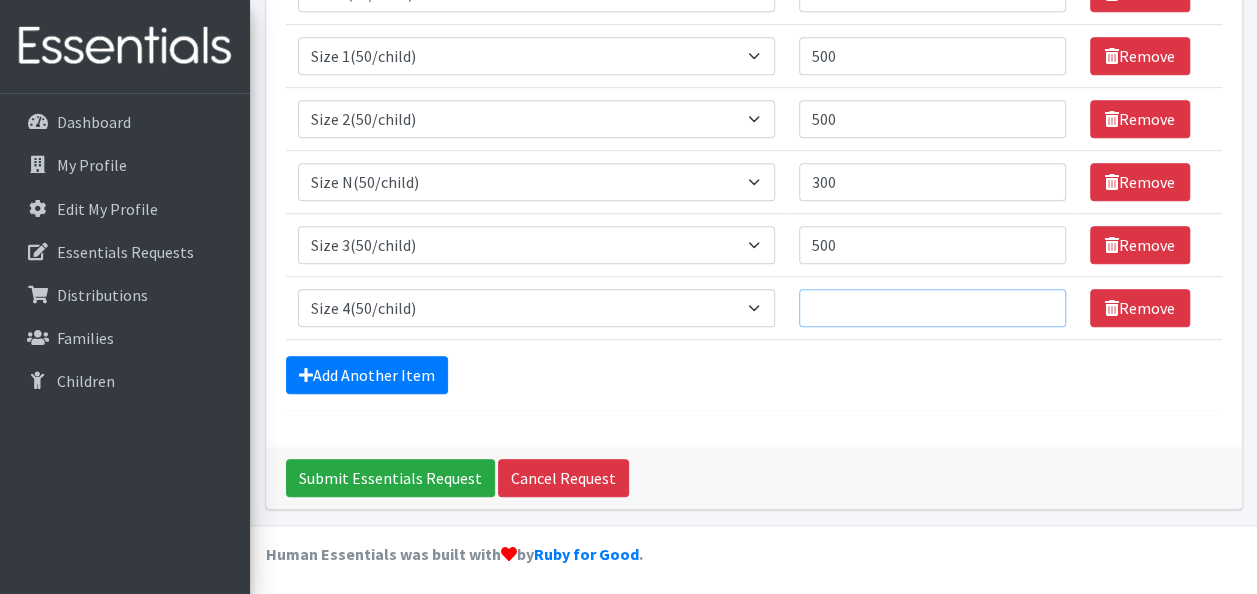 click on "Quantity" at bounding box center [932, 308] 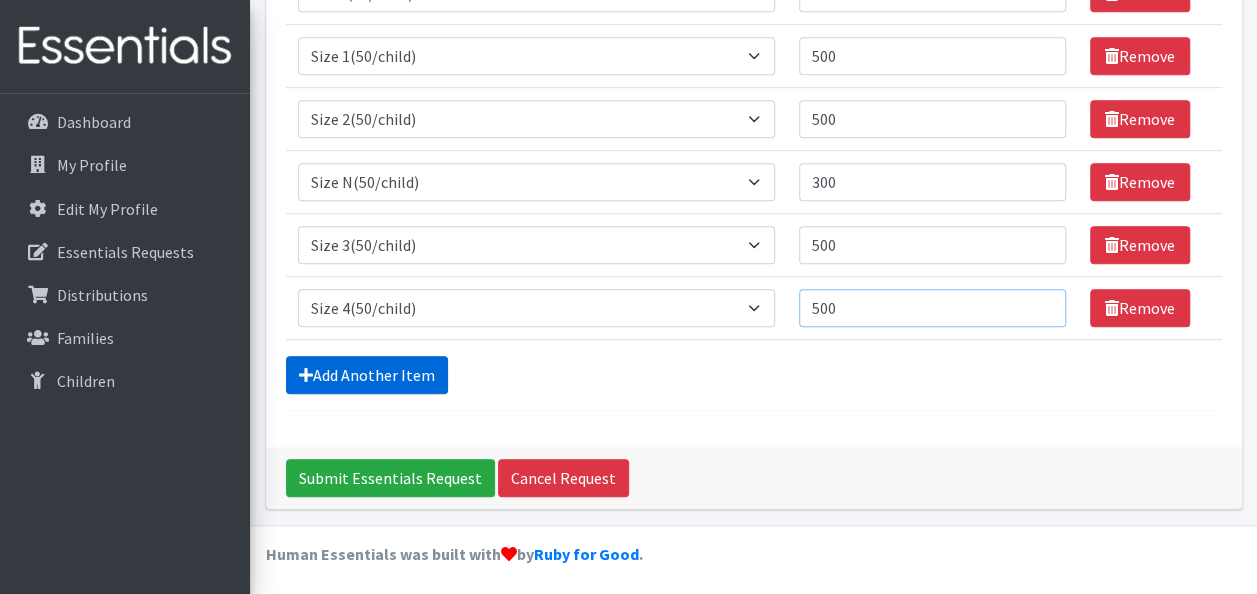 type on "500" 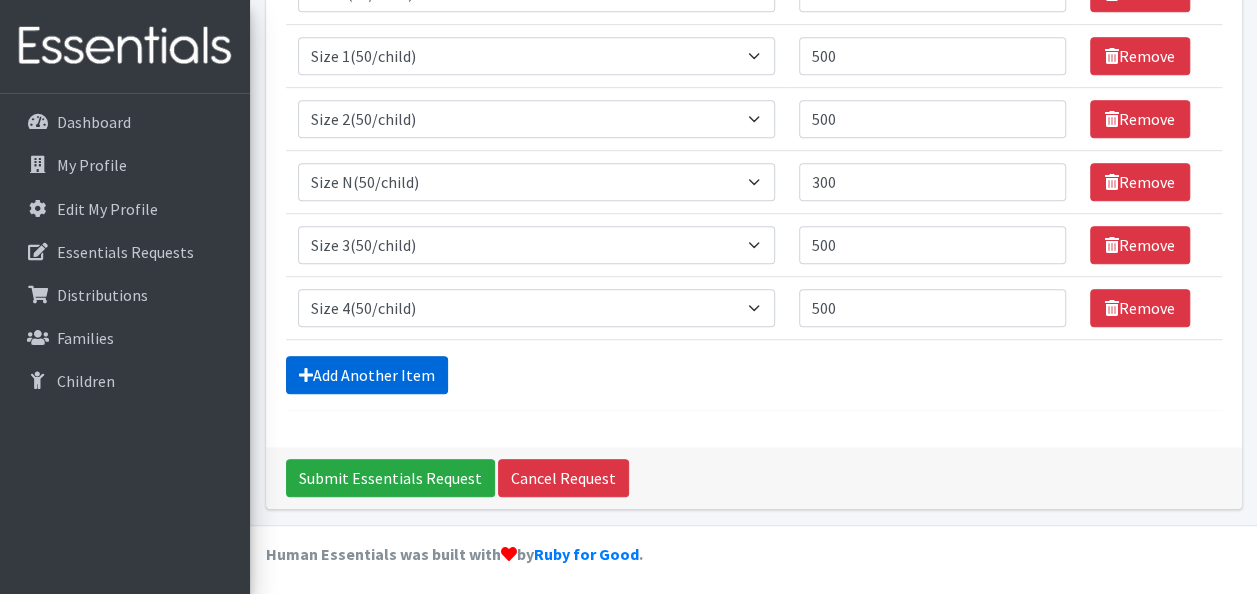 click on "Add Another Item" at bounding box center [367, 375] 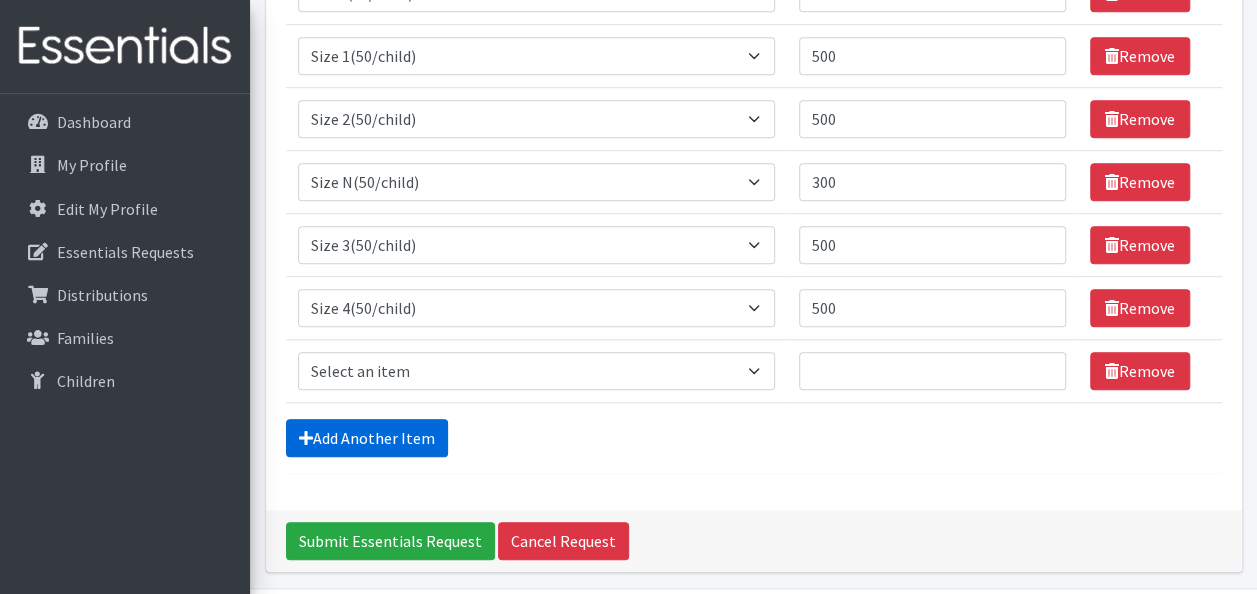 scroll, scrollTop: 600, scrollLeft: 0, axis: vertical 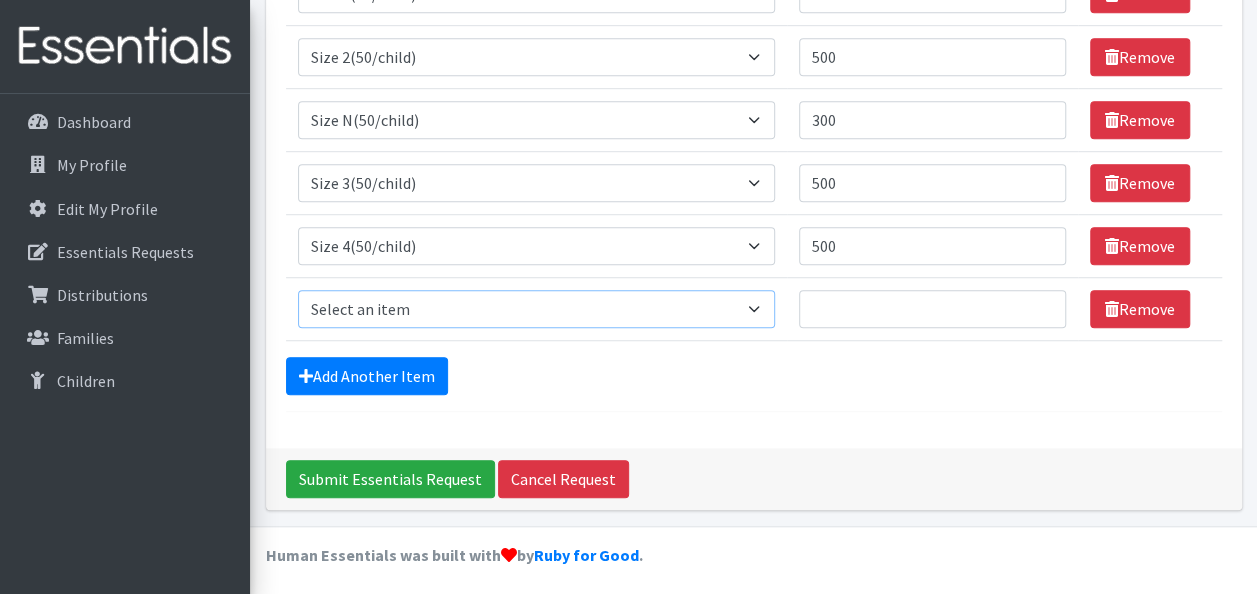 click on "Select an item
2T3T(30/child)
3T4T(30/child)
4T5T(30/child)
Cloth Diaper Kit (specify gender & size/age)
Cloth Diaper Mini Starter Kit (specify gender & size/age)
Native Conditioner, 16.5 oz. (1 case of 6 bottles)
Size 1(50/child)
Size 2(50/child)
Size 3(50/child)
Size 4(50/child)
Size 5(50/child)
Size 6(50/child)
Size N(50/child)
Swimmers-Infant Size  Small (13-24 lbs)
Youth Pull-Ups (L) (60- 125 lbs)" at bounding box center [537, 309] 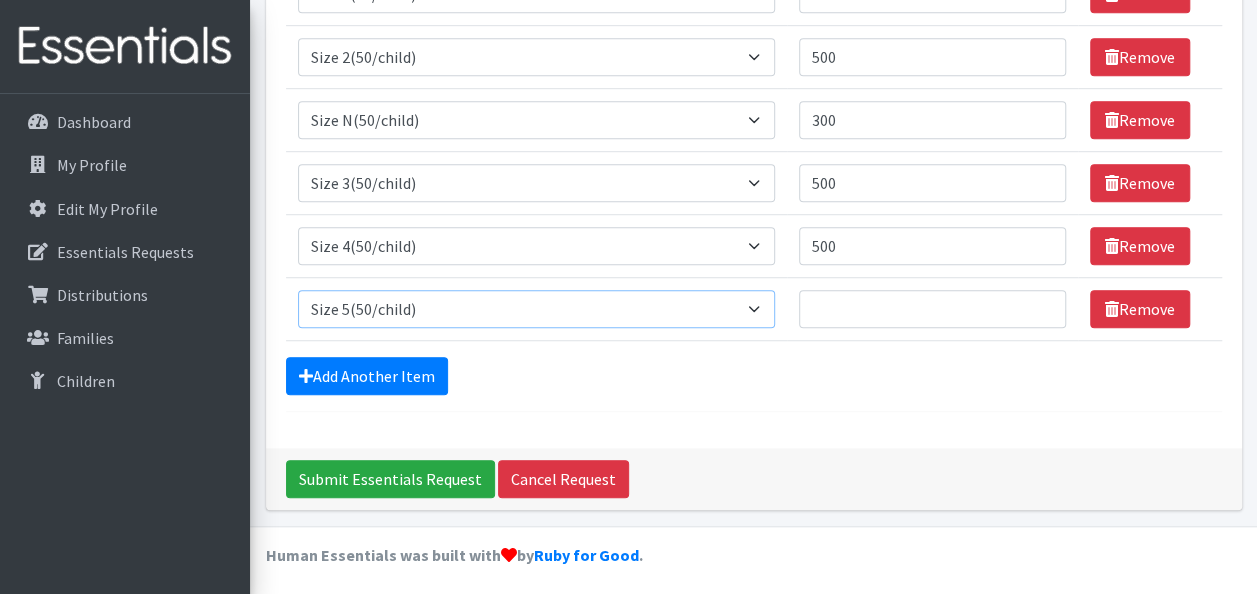 click on "Select an item
2T3T(30/child)
3T4T(30/child)
4T5T(30/child)
Cloth Diaper Kit (specify gender & size/age)
Cloth Diaper Mini Starter Kit (specify gender & size/age)
Native Conditioner, 16.5 oz. (1 case of 6 bottles)
Size 1(50/child)
Size 2(50/child)
Size 3(50/child)
Size 4(50/child)
Size 5(50/child)
Size 6(50/child)
Size N(50/child)
Swimmers-Infant Size  Small (13-24 lbs)
Youth Pull-Ups (L) (60- 125 lbs)" at bounding box center [537, 309] 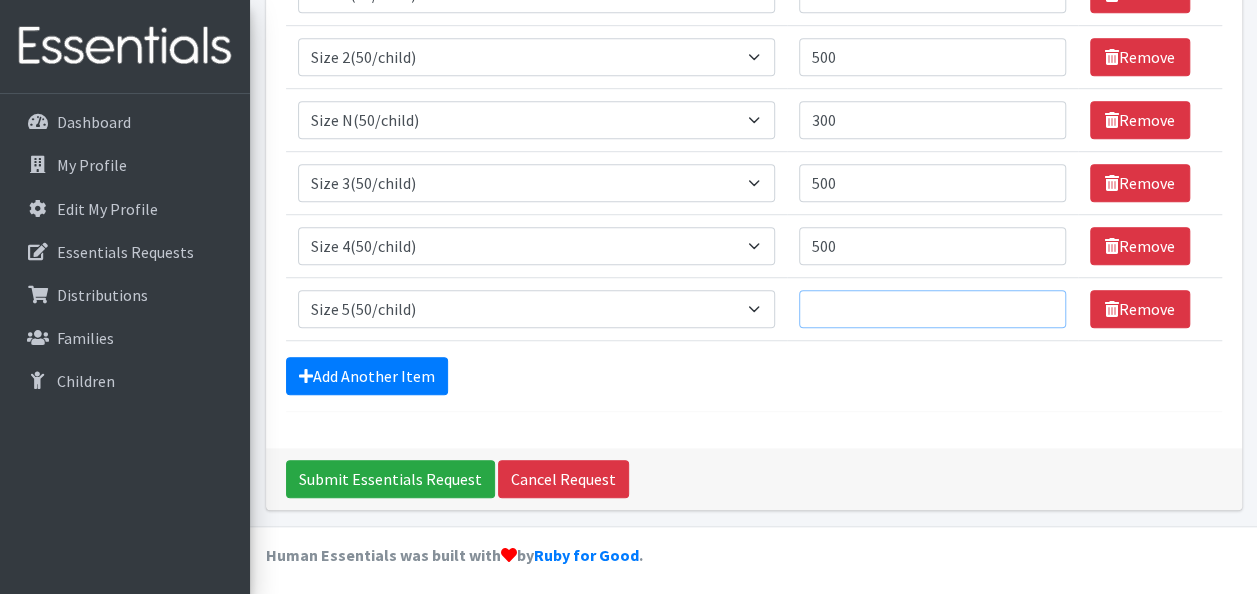 click on "Quantity" at bounding box center (932, 309) 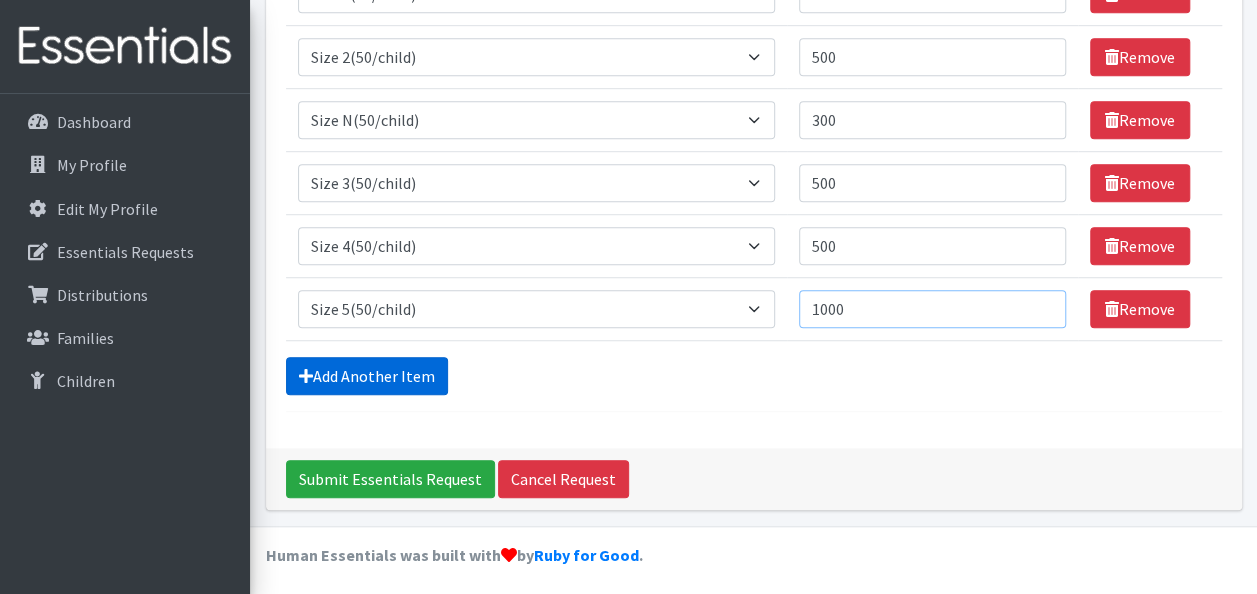 type on "1000" 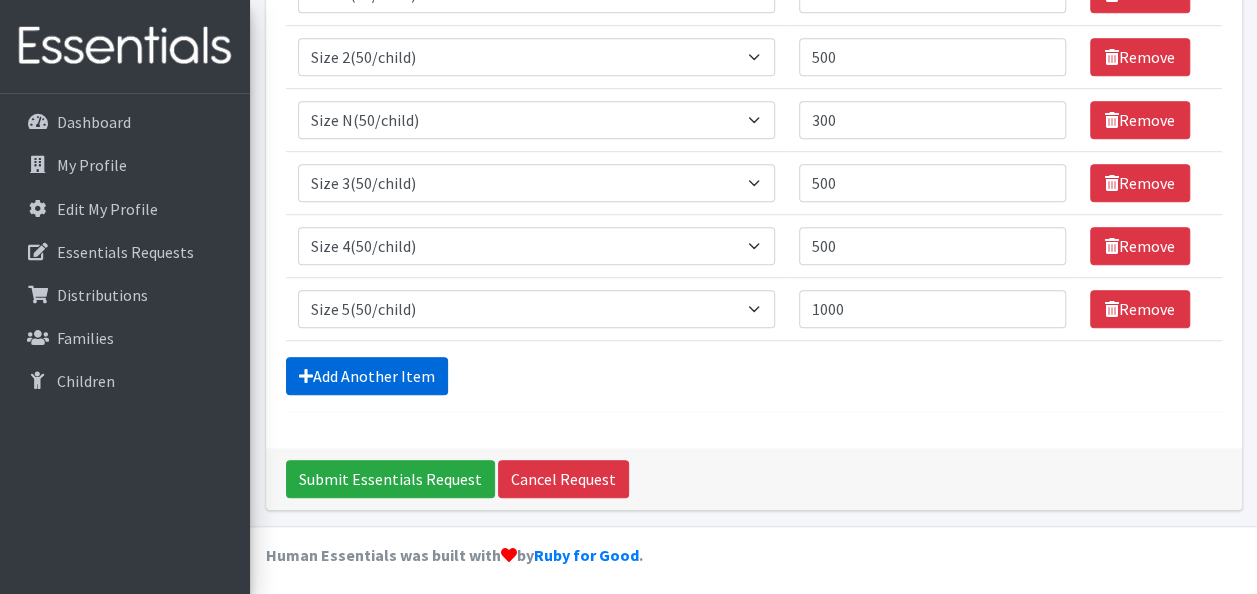 click on "Add Another Item" at bounding box center (367, 376) 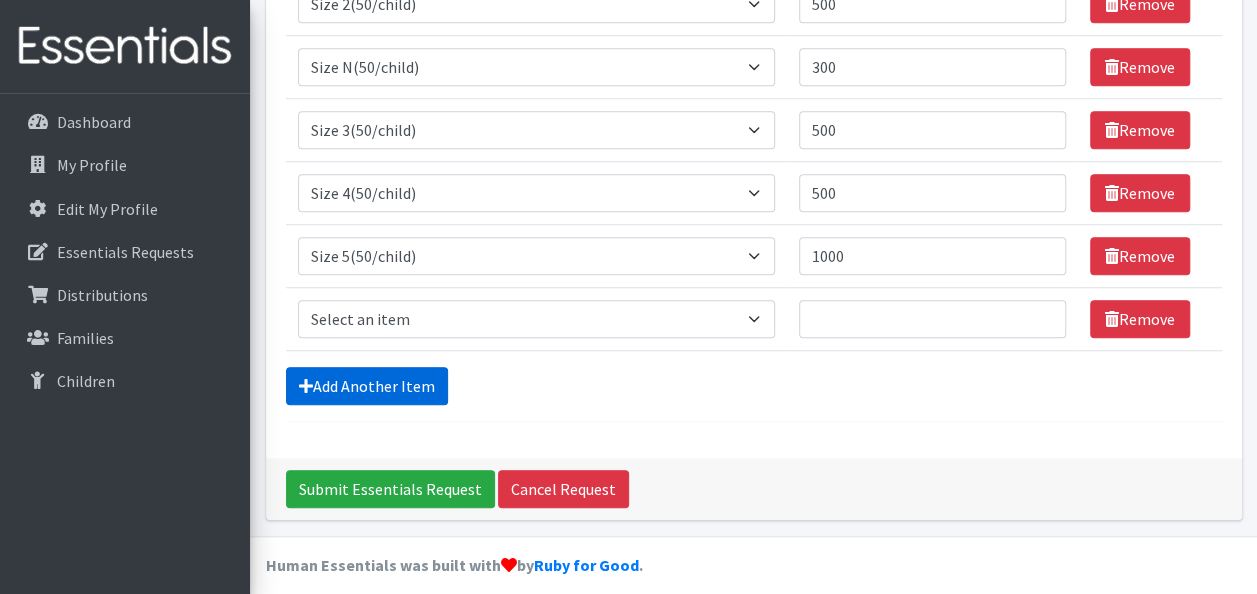 scroll, scrollTop: 663, scrollLeft: 0, axis: vertical 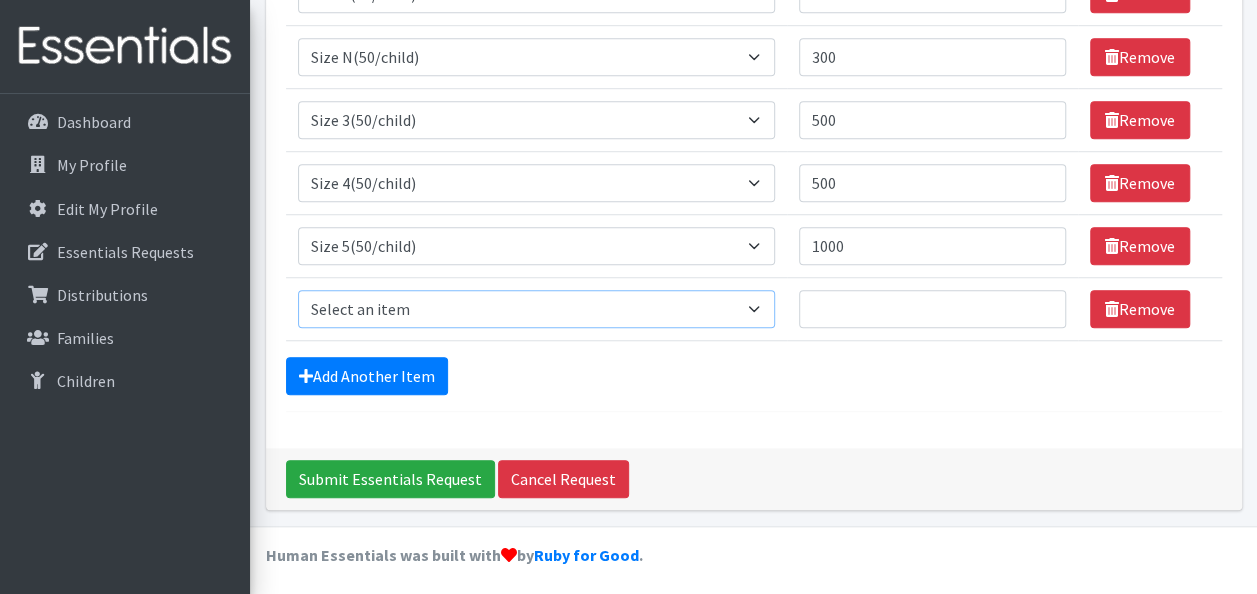 click on "Select an item
2T3T(30/child)
3T4T(30/child)
4T5T(30/child)
Cloth Diaper Kit (specify gender & size/age)
Cloth Diaper Mini Starter Kit (specify gender & size/age)
Native Conditioner, 16.5 oz. (1 case of 6 bottles)
Size 1(50/child)
Size 2(50/child)
Size 3(50/child)
Size 4(50/child)
Size 5(50/child)
Size 6(50/child)
Size N(50/child)
Swimmers-Infant Size  Small (13-24 lbs)
Youth Pull-Ups (L) (60- 125 lbs)" at bounding box center [537, 309] 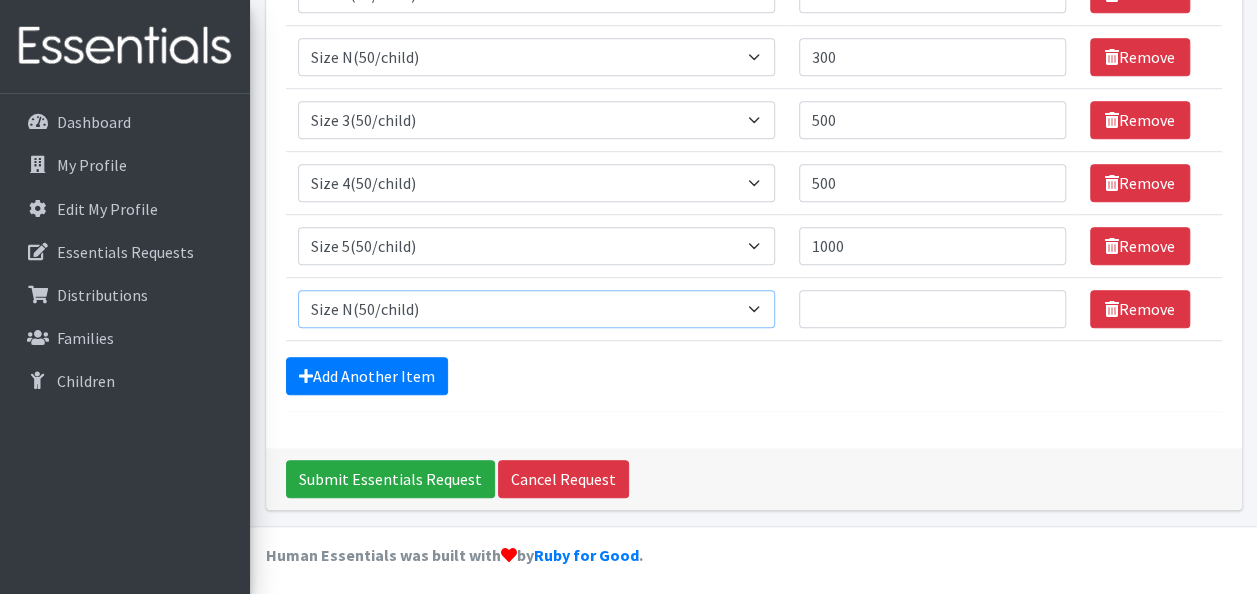 click on "Select an item
2T3T(30/child)
3T4T(30/child)
4T5T(30/child)
Cloth Diaper Kit (specify gender & size/age)
Cloth Diaper Mini Starter Kit (specify gender & size/age)
Native Conditioner, 16.5 oz. (1 case of 6 bottles)
Size 1(50/child)
Size 2(50/child)
Size 3(50/child)
Size 4(50/child)
Size 5(50/child)
Size 6(50/child)
Size N(50/child)
Swimmers-Infant Size  Small (13-24 lbs)
Youth Pull-Ups (L) (60- 125 lbs)" at bounding box center (537, 309) 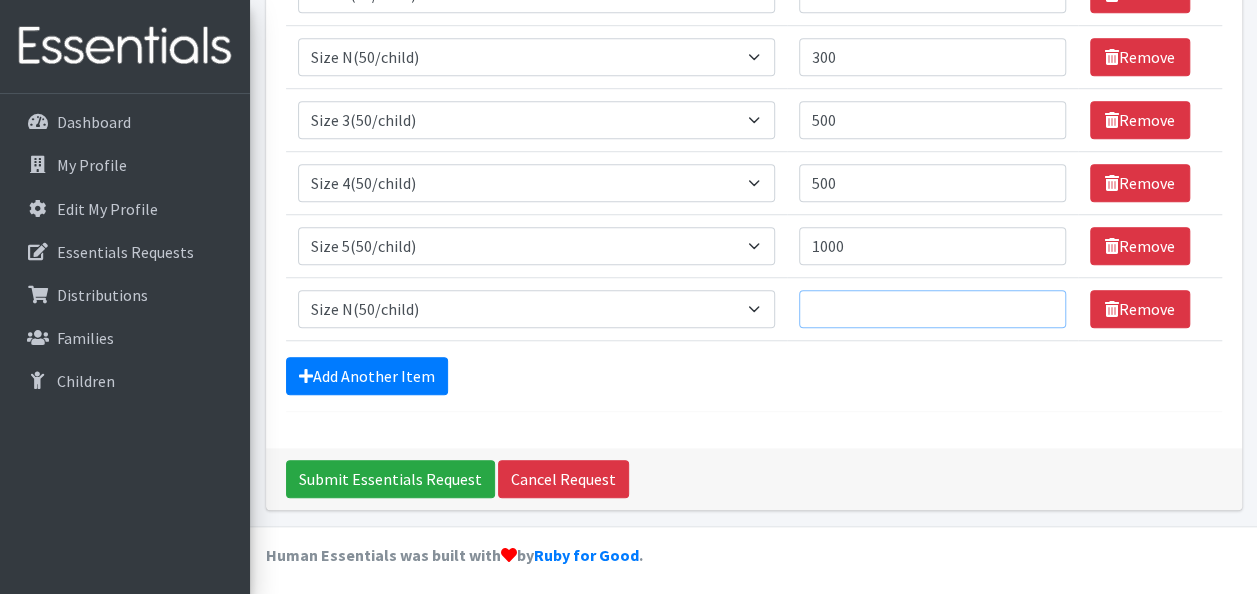 click on "Quantity" at bounding box center [932, 309] 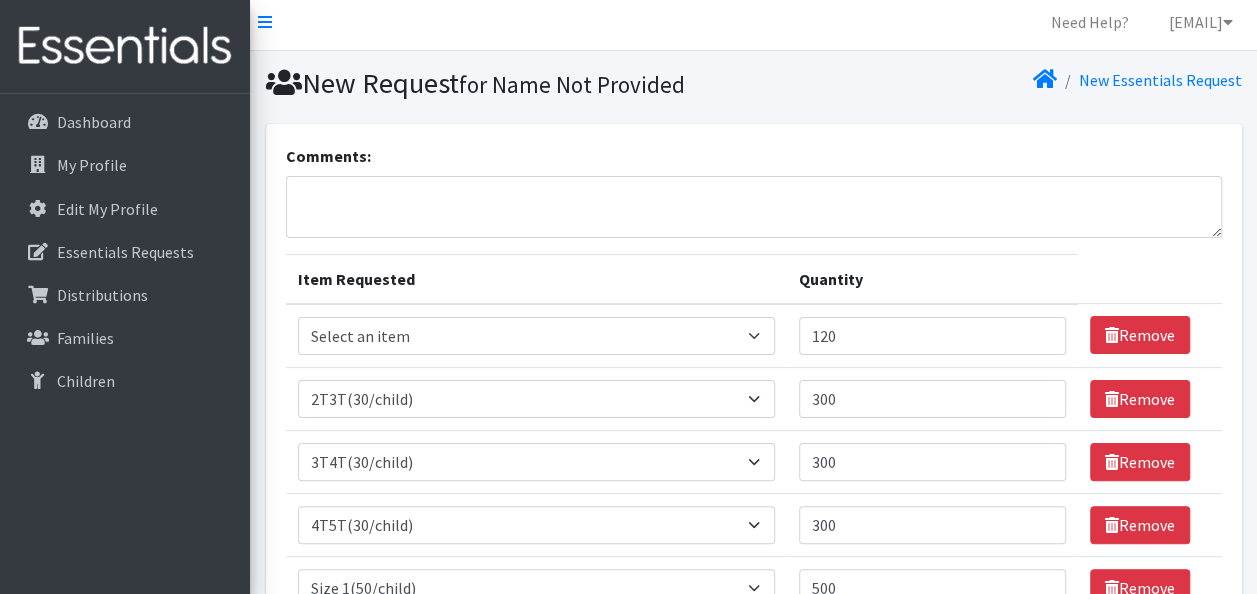 scroll, scrollTop: 0, scrollLeft: 0, axis: both 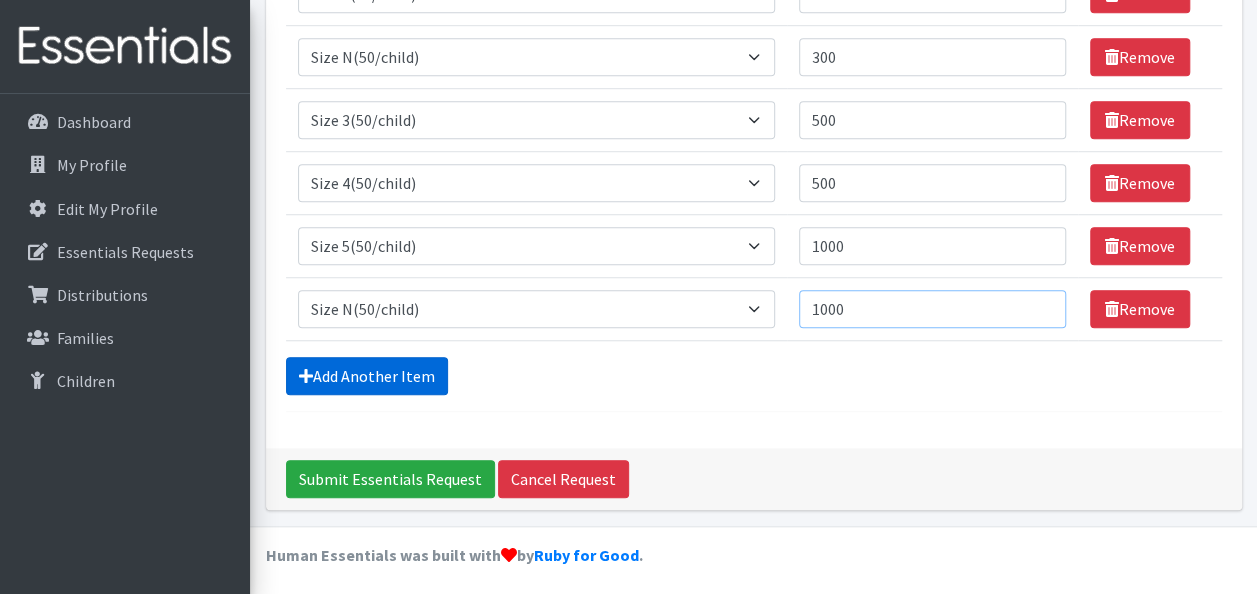 type on "1000" 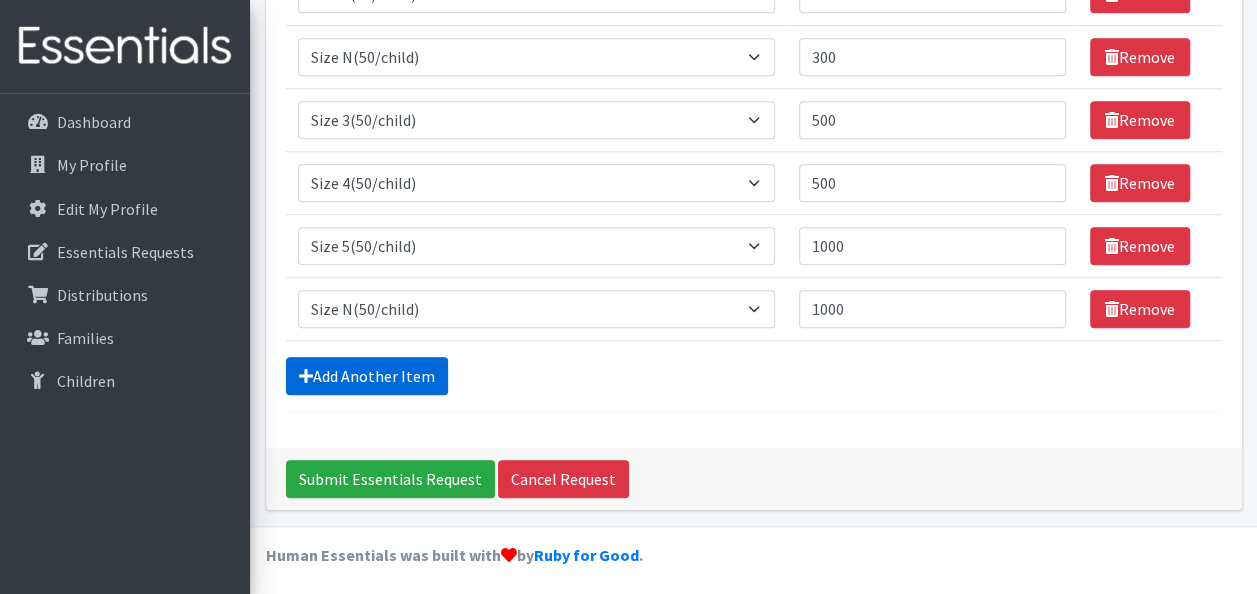 click on "Add Another Item" at bounding box center (367, 376) 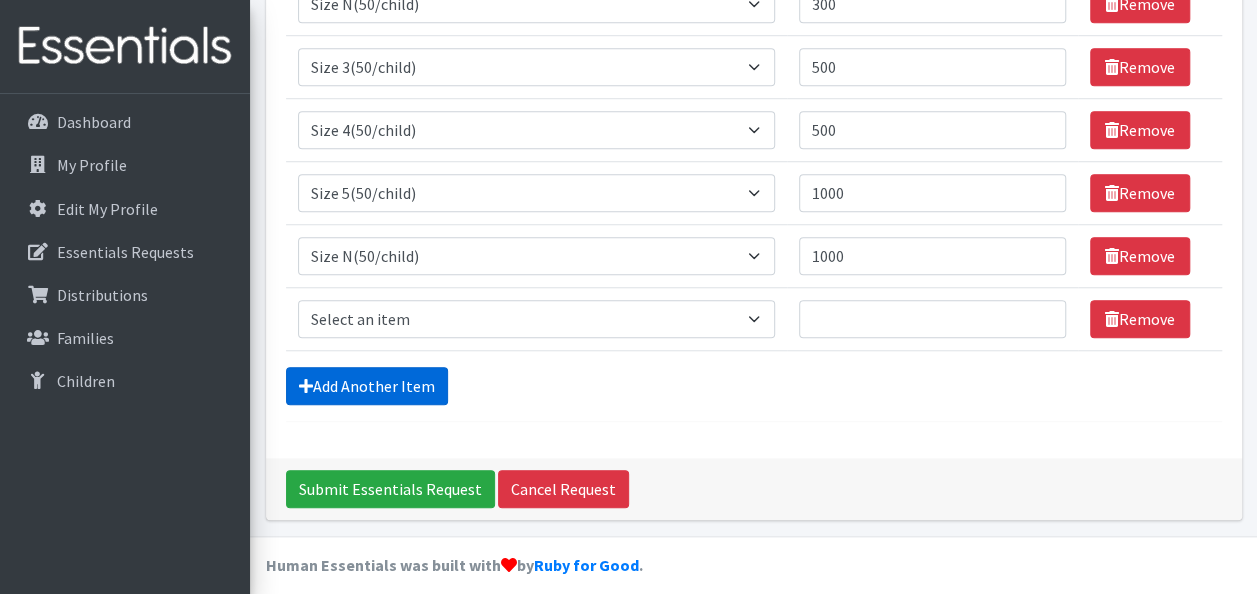 scroll, scrollTop: 726, scrollLeft: 0, axis: vertical 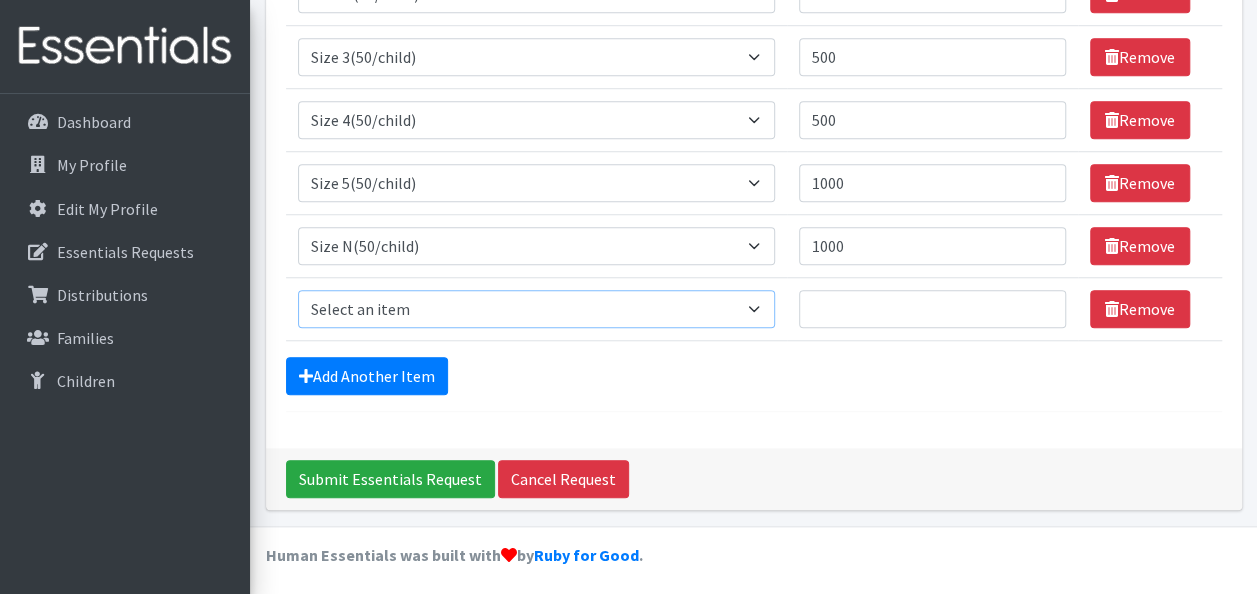 click on "Select an item
2T3T(30/child)
3T4T(30/child)
4T5T(30/child)
Cloth Diaper Kit (specify gender & size/age)
Cloth Diaper Mini Starter Kit (specify gender & size/age)
Native Conditioner, 16.5 oz. (1 case of 6 bottles)
Size 1(50/child)
Size 2(50/child)
Size 3(50/child)
Size 4(50/child)
Size 5(50/child)
Size 6(50/child)
Size N(50/child)
Swimmers-Infant Size  Small (13-24 lbs)
Youth Pull-Ups (L) (60- 125 lbs)" at bounding box center (537, 309) 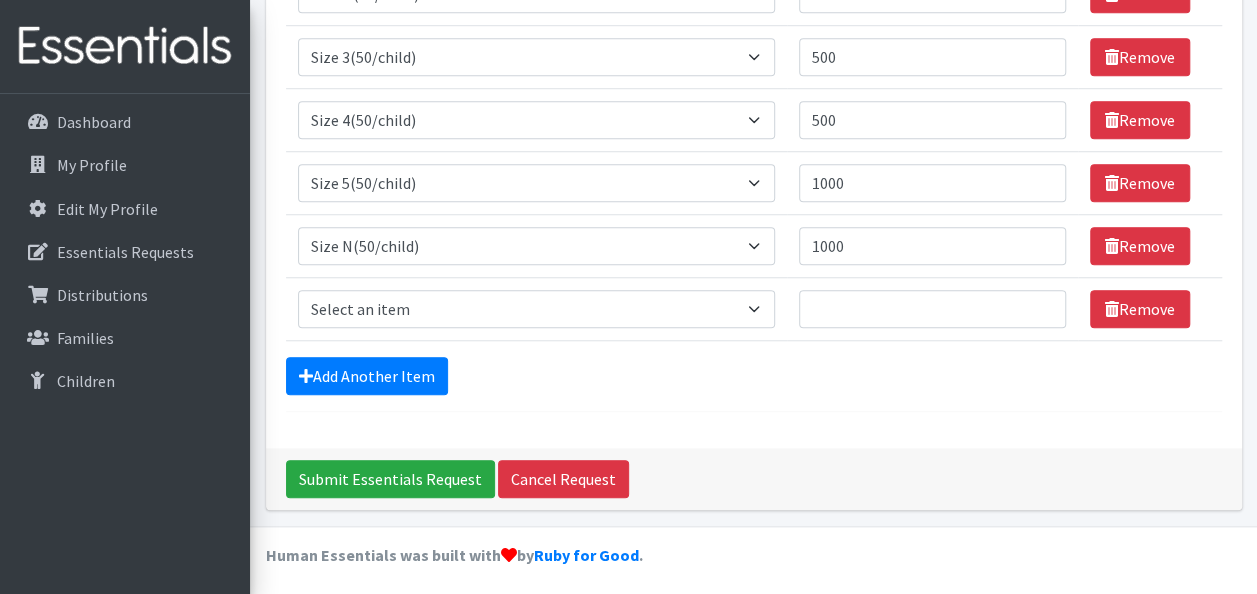 click on "Comments:
Item Requested
Quantity
Item Requested
Select an item
2T3T(30/child)
3T4T(30/child)
4T5T(30/child)
Cloth Diaper Kit (specify gender & size/age)
Cloth Diaper Mini Starter Kit (specify gender & size/age)
Native Conditioner, 16.5 oz. (1 case of 6 bottles)
Size 1(50/child)
Size 2(50/child)
Size 3(50/child)
Size 4(50/child)
Size 5(50/child)
Size 6(50/child)
Size N(50/child)
Swimmers-Infant Size  Small (13-24 lbs)
Youth Pull-Ups (L) (60- 125 lbs)
Quantity
120
Remove
Item Requested
Select an item
2T3T(30/child)
3T4T(30/child)
4T5T(30/child)
Cloth Diaper Kit (specify gender & size/age)
Cloth Diaper Mini Starter Kit (specify gender & size/age)" at bounding box center (754, -82) 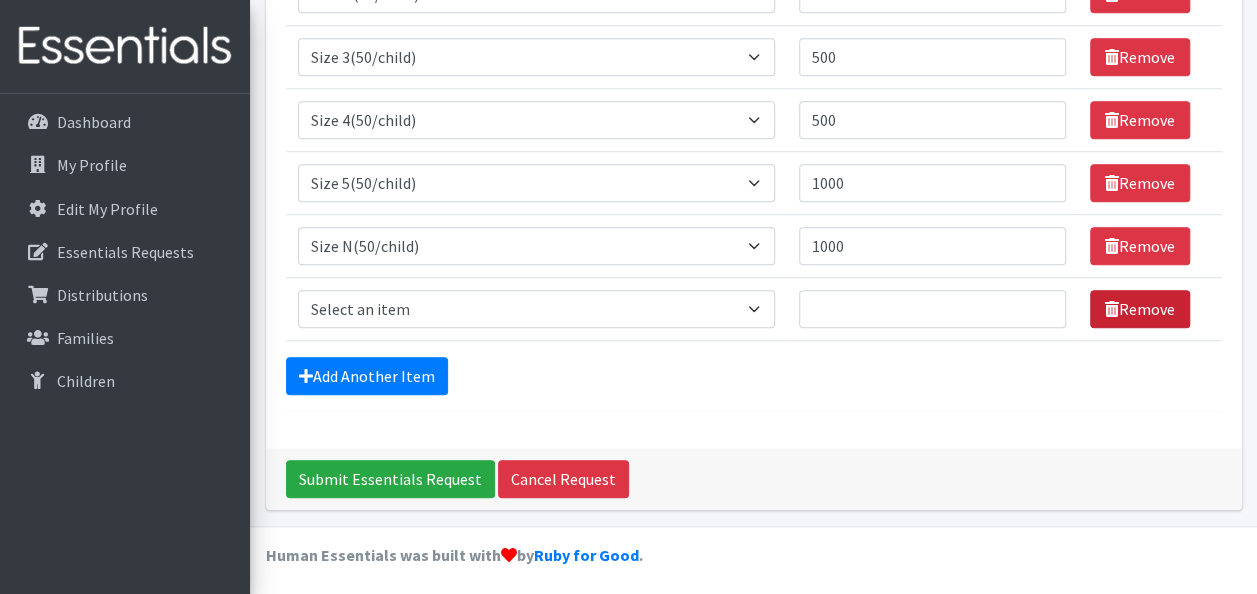 click on "Remove" at bounding box center [1140, 309] 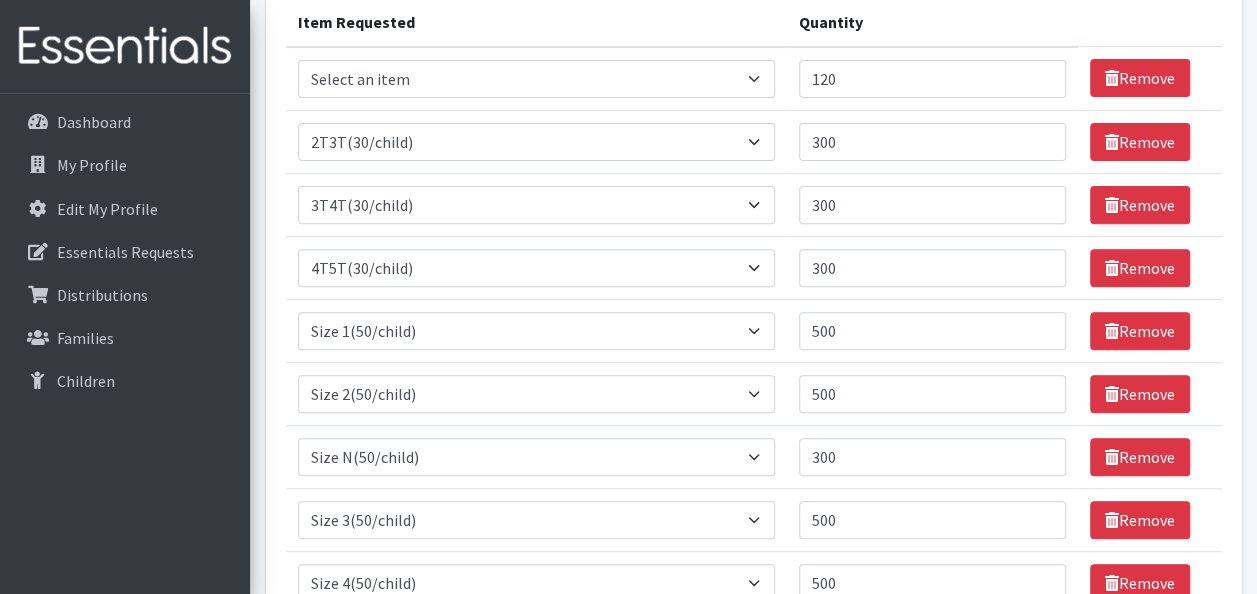 scroll, scrollTop: 0, scrollLeft: 0, axis: both 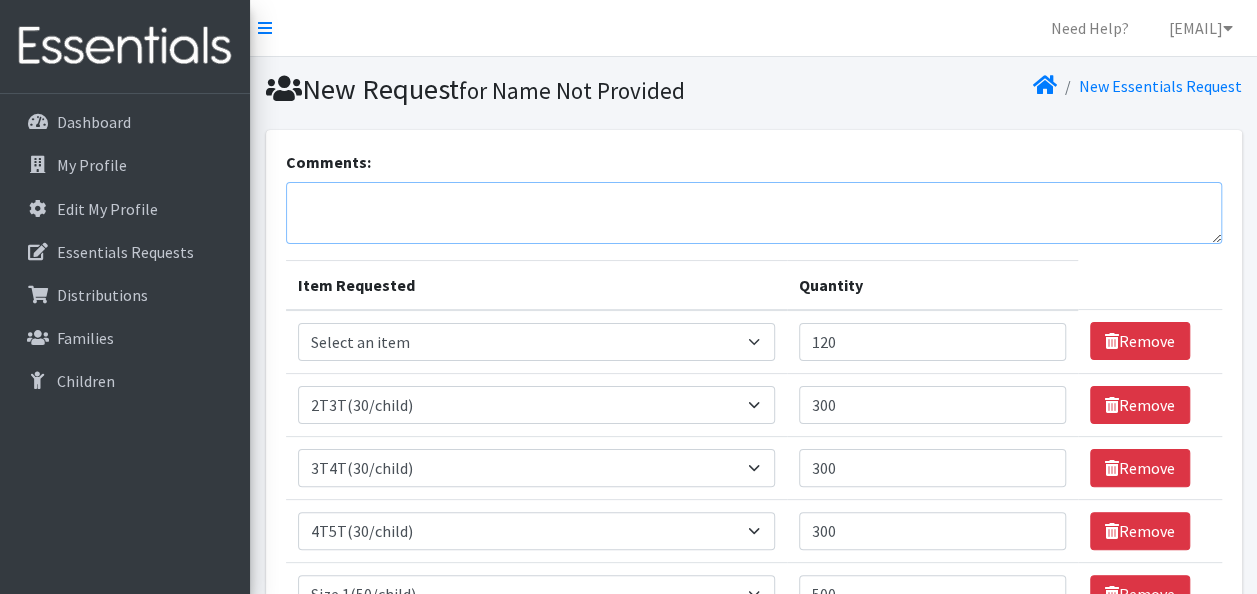 click on "Comments:" at bounding box center [754, 213] 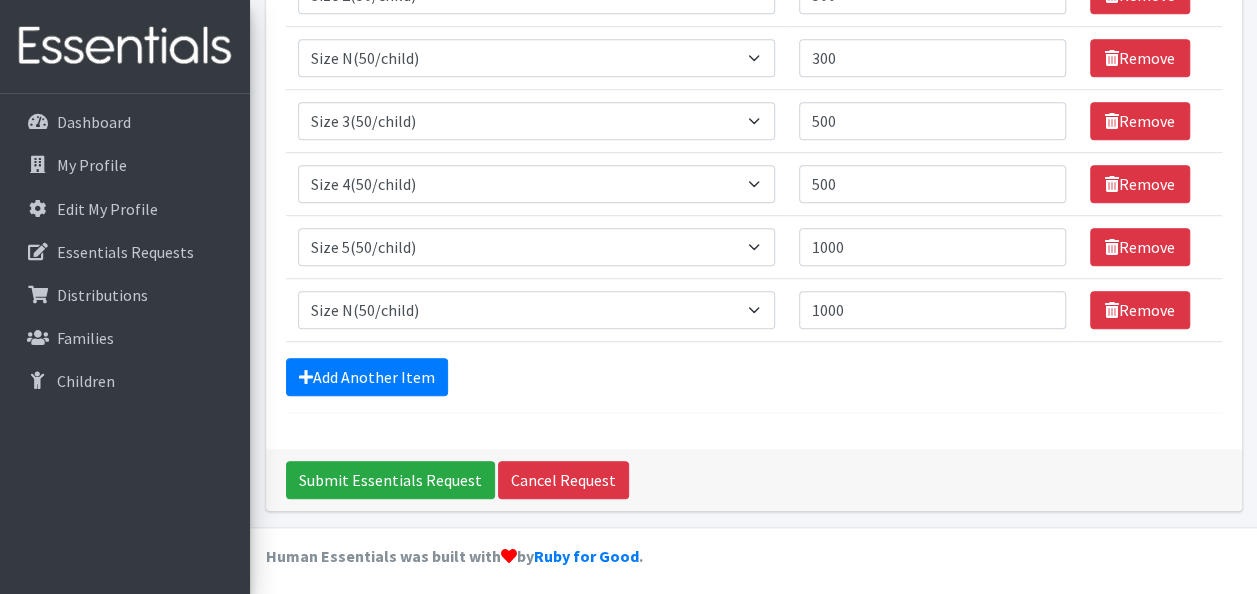 scroll, scrollTop: 663, scrollLeft: 0, axis: vertical 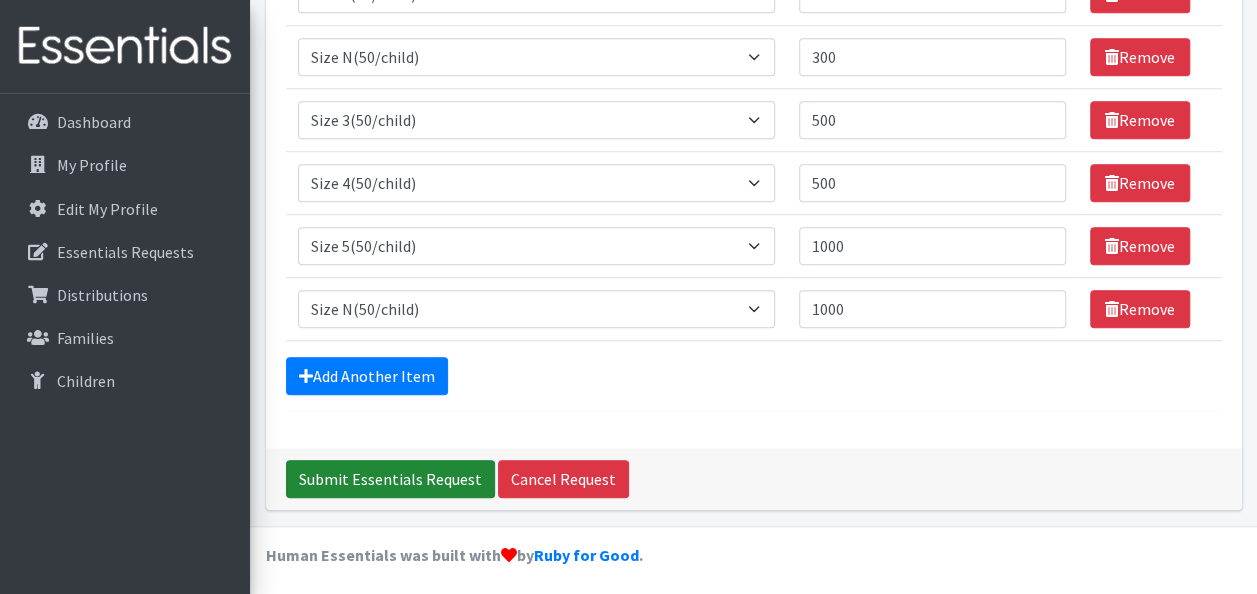 type on "We have a family looking for 5T/6T pullups for 2 kids, as well as wipes." 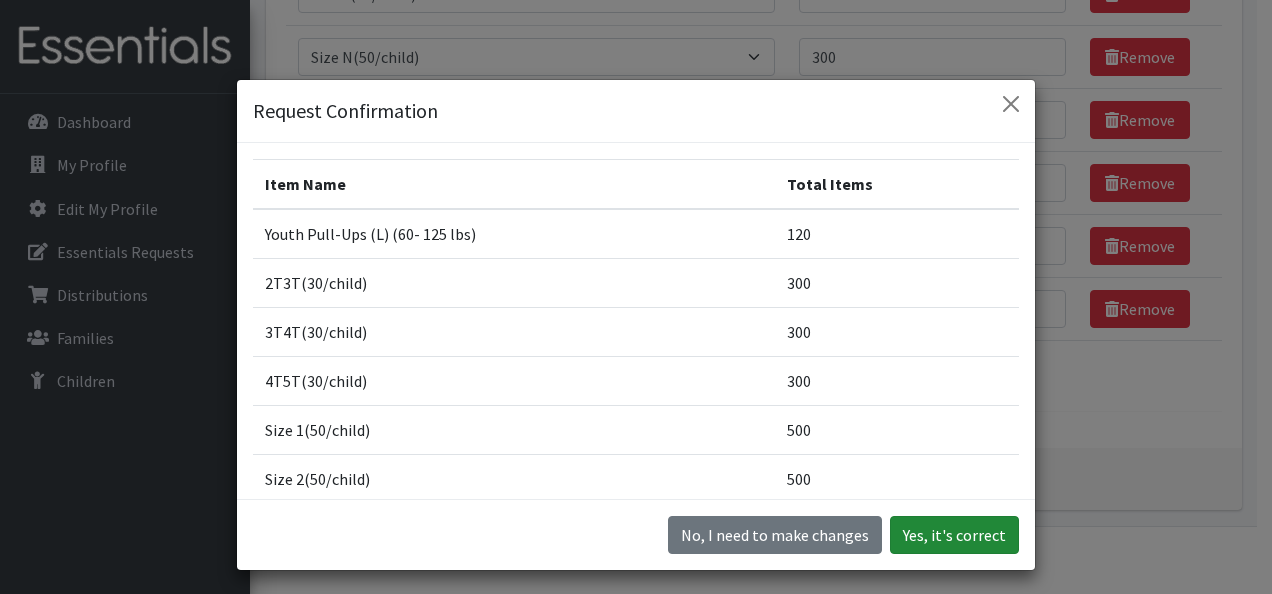 click on "Yes, it's correct" at bounding box center [954, 535] 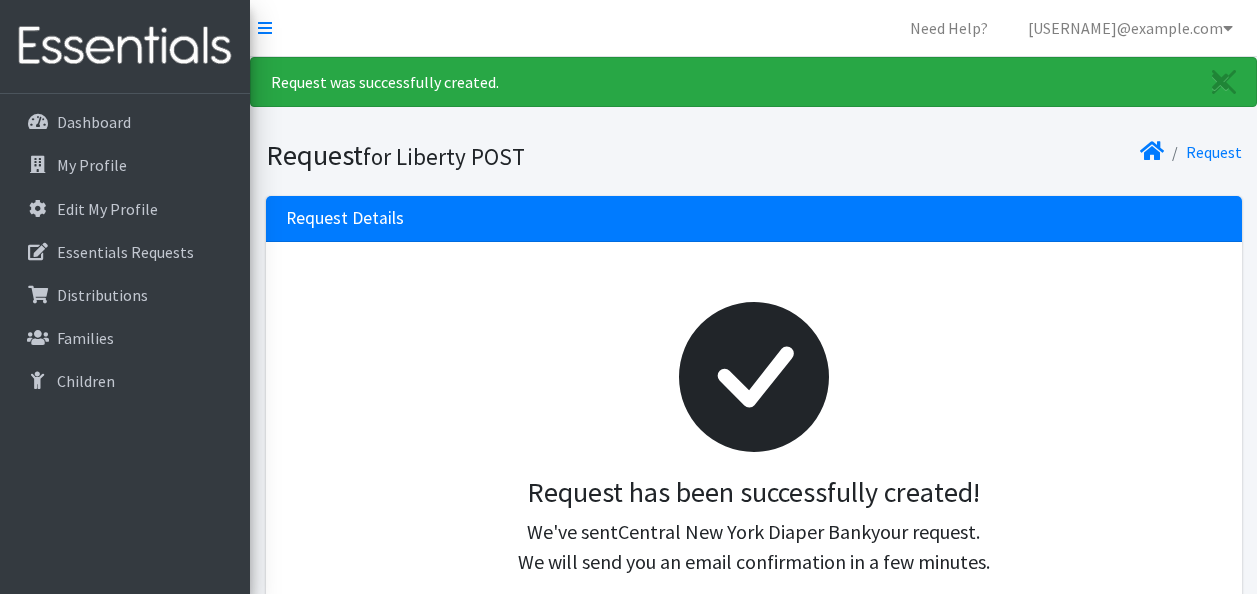 scroll, scrollTop: 0, scrollLeft: 0, axis: both 